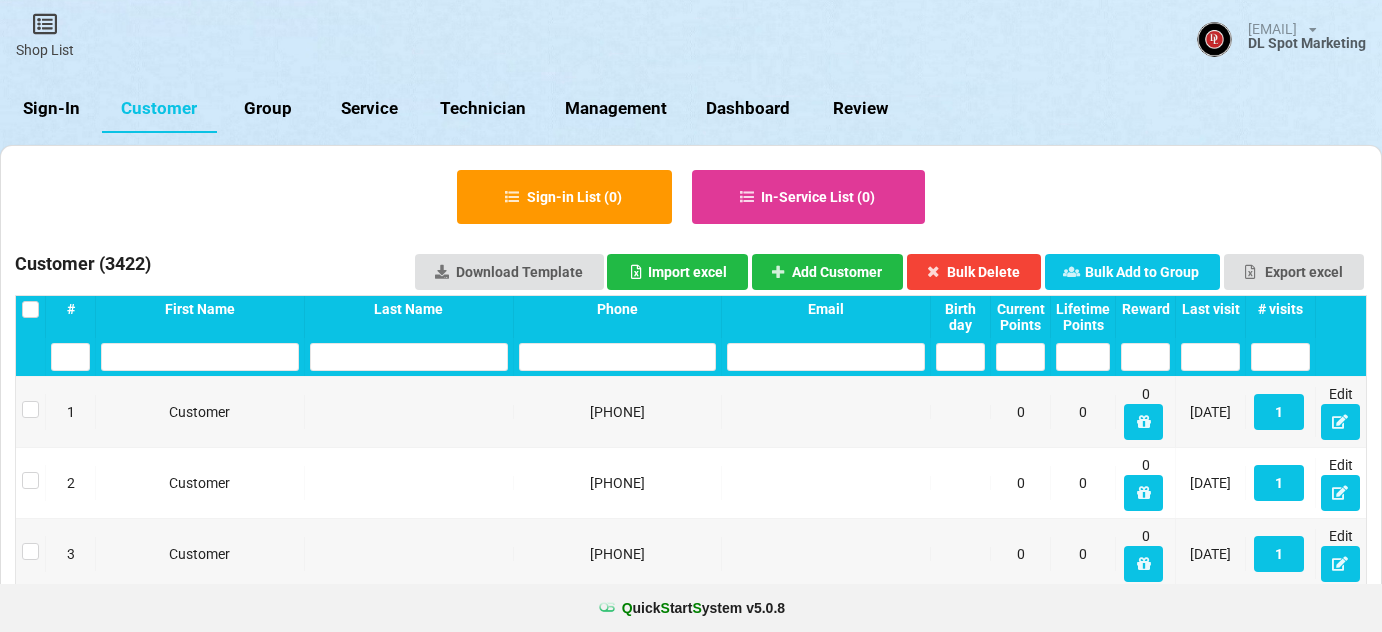 select on "25" 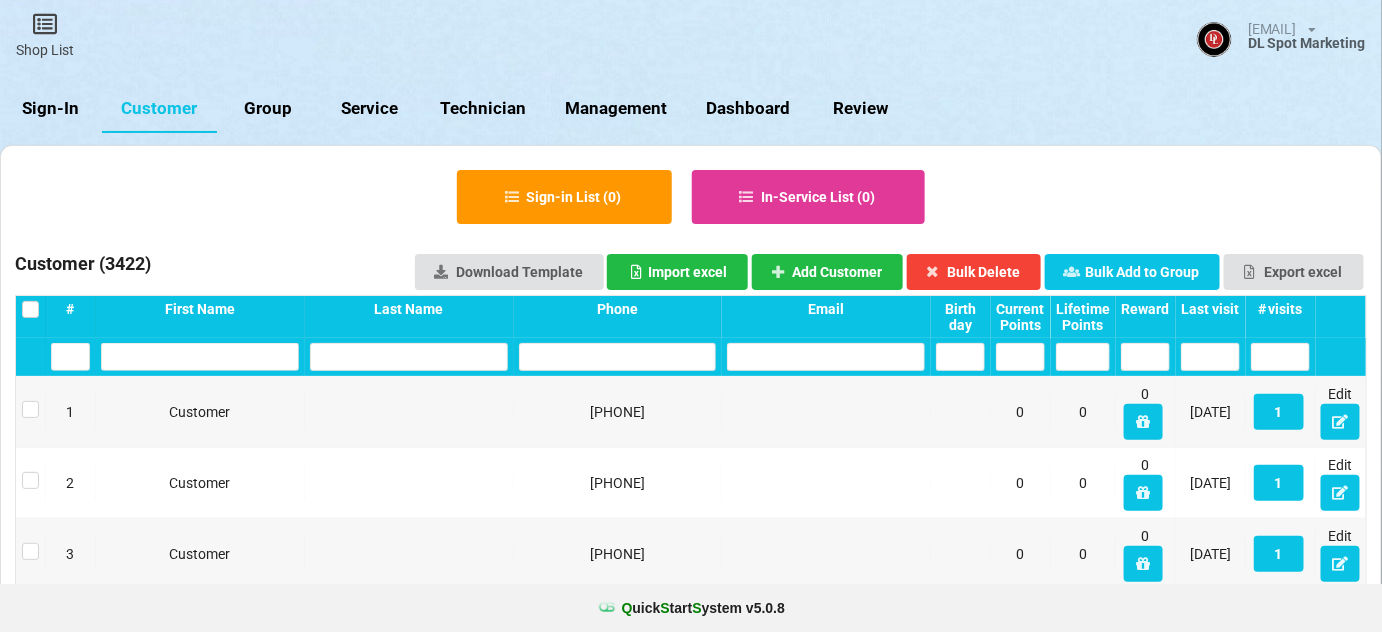 click at bounding box center (618, 357) 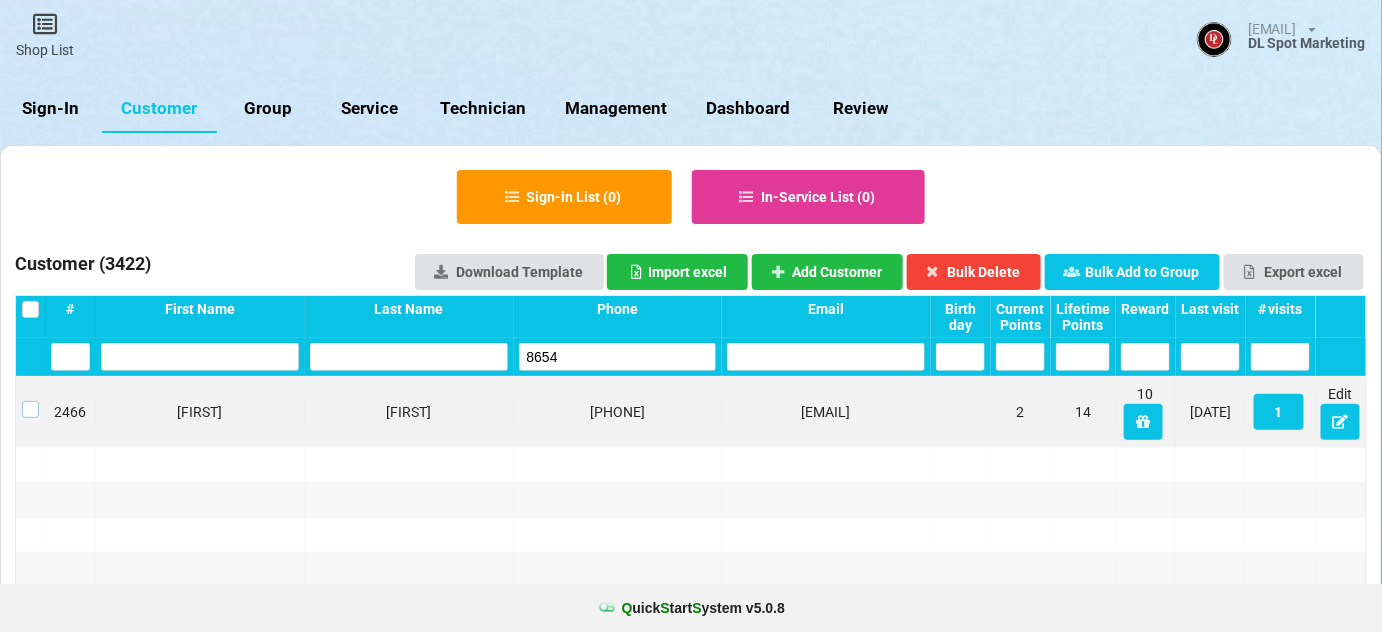 drag, startPoint x: 29, startPoint y: 409, endPoint x: 45, endPoint y: 414, distance: 16.763054 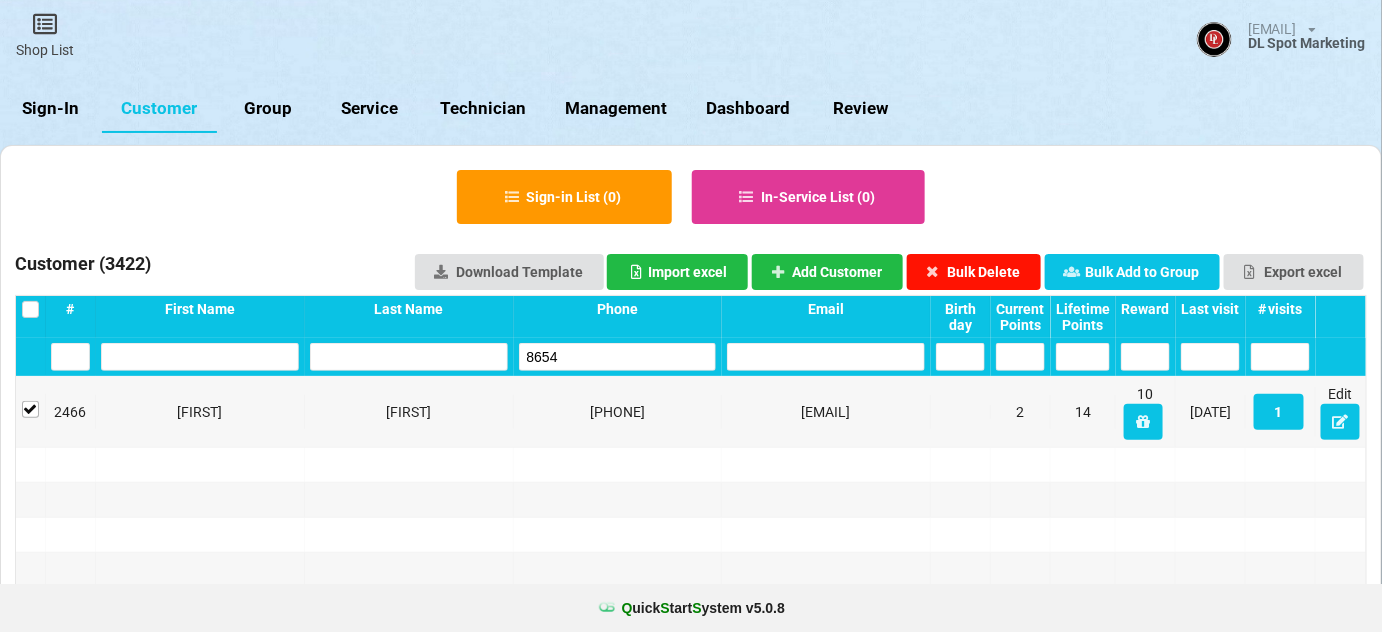 click on "Bulk Delete" at bounding box center (974, 272) 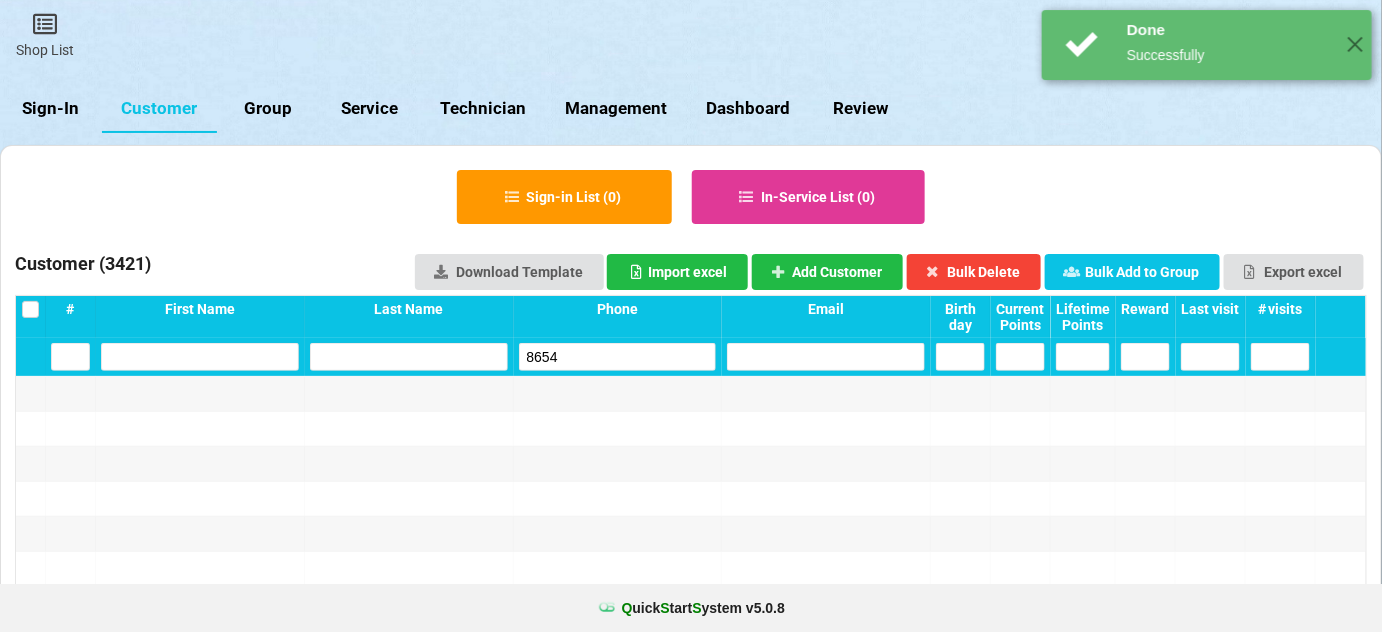 click on "8654" at bounding box center [618, 357] 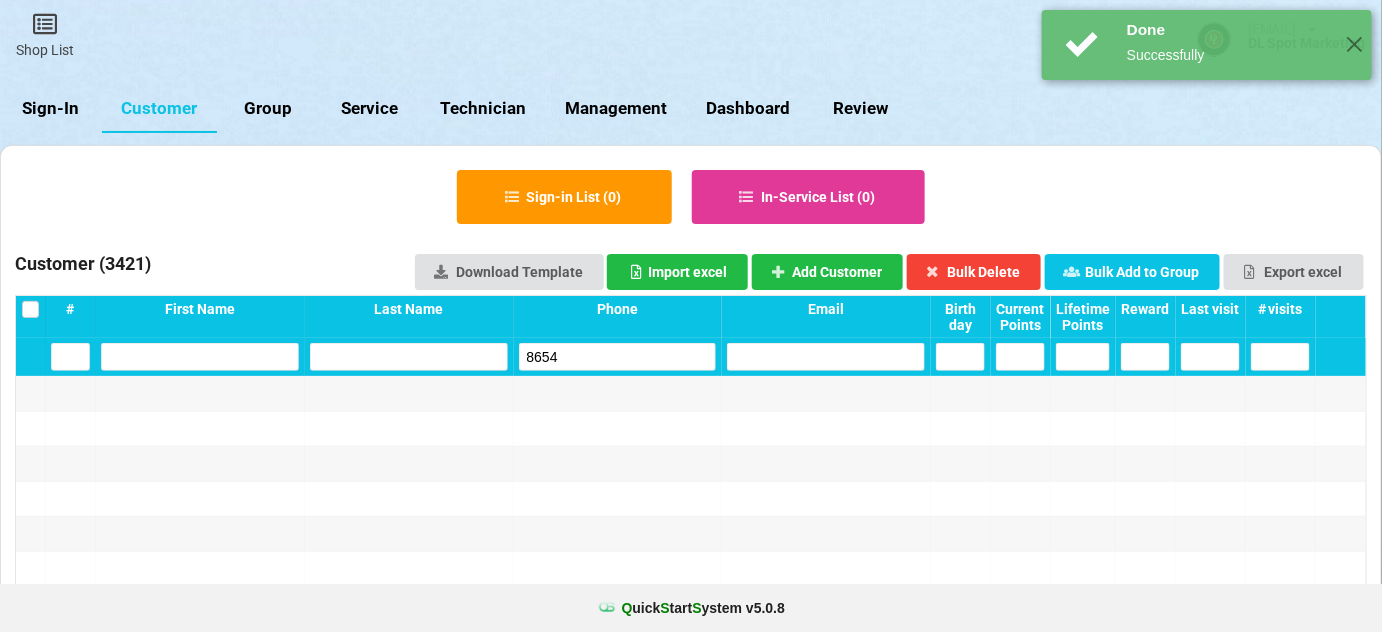 click on "8654" at bounding box center [618, 357] 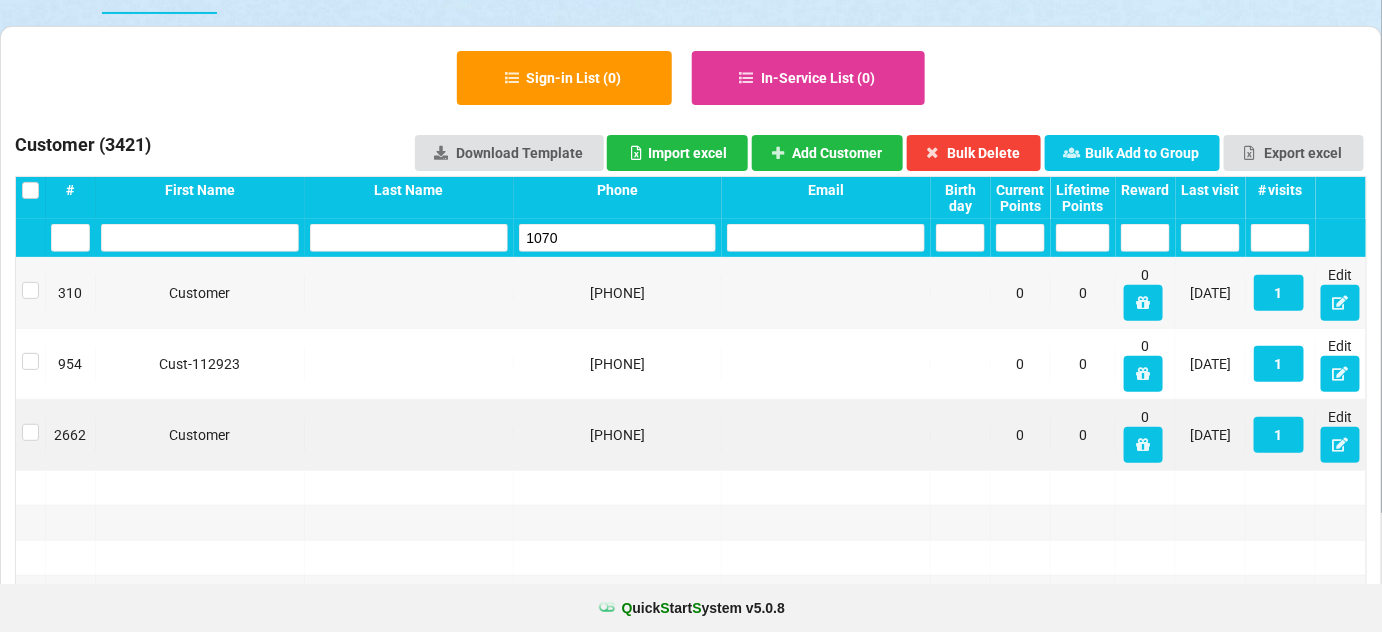 scroll, scrollTop: 121, scrollLeft: 0, axis: vertical 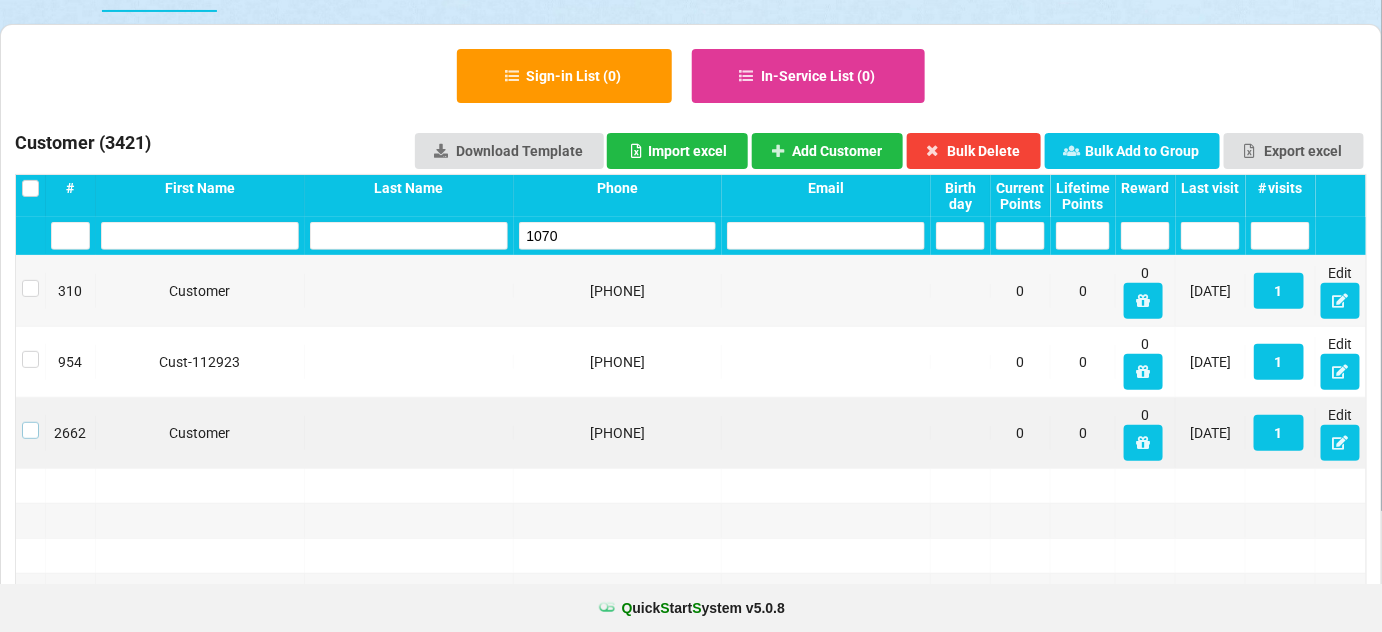 click at bounding box center [30, 422] 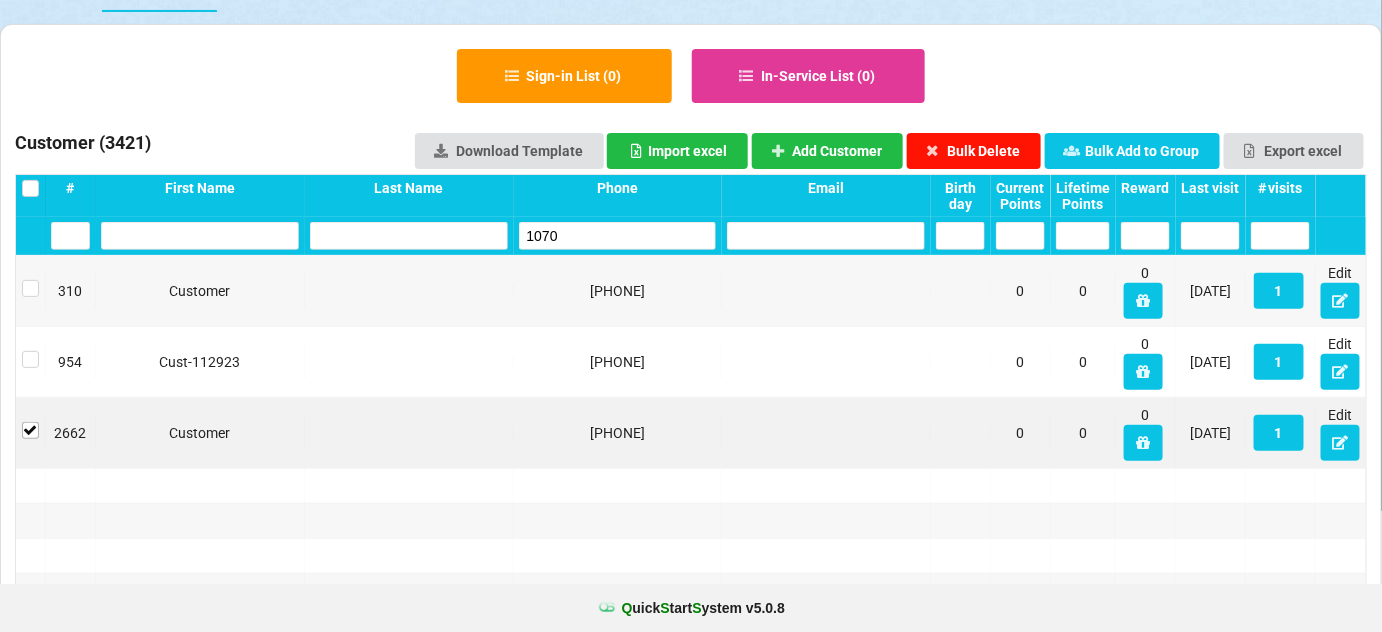 click on "Bulk Delete" at bounding box center (974, 151) 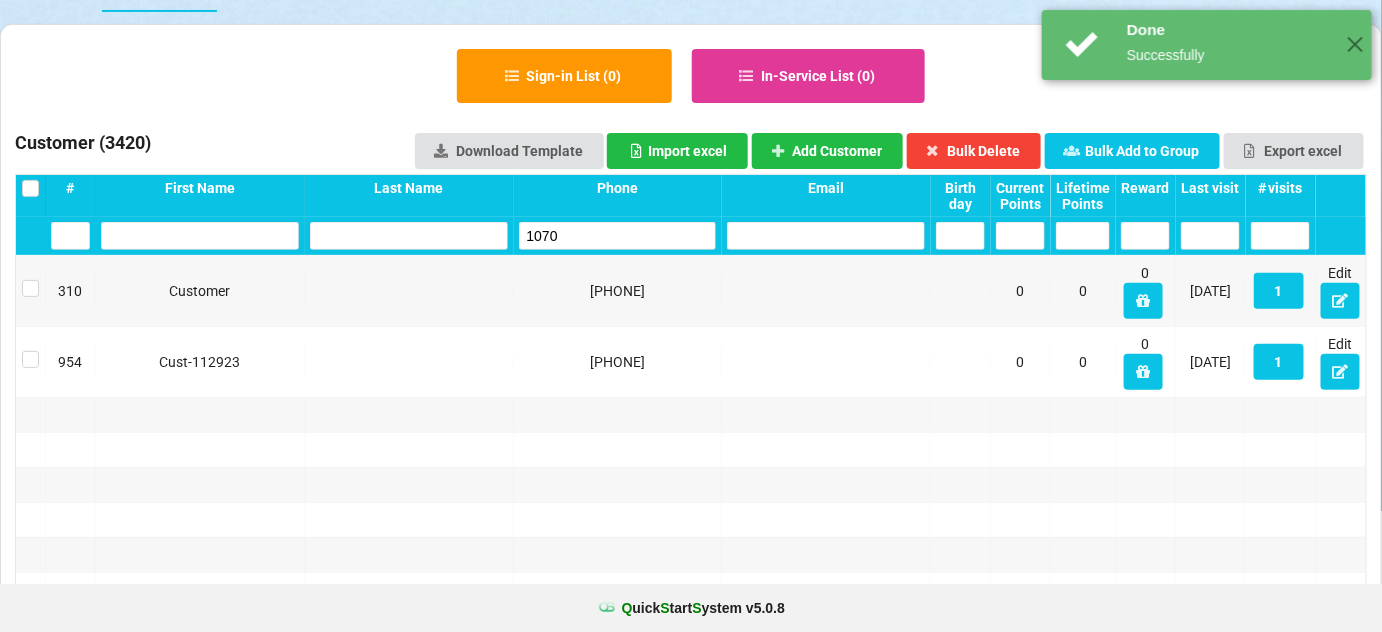 click on "1070" at bounding box center (618, 236) 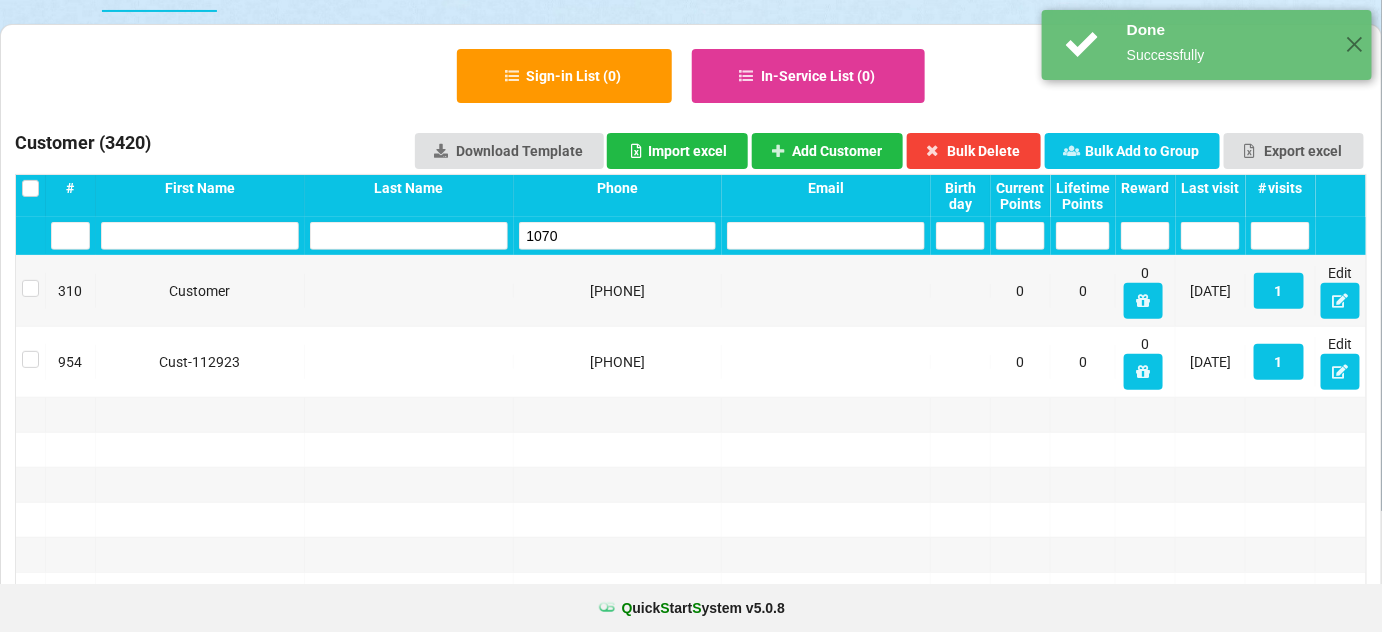 click on "1070" at bounding box center (618, 236) 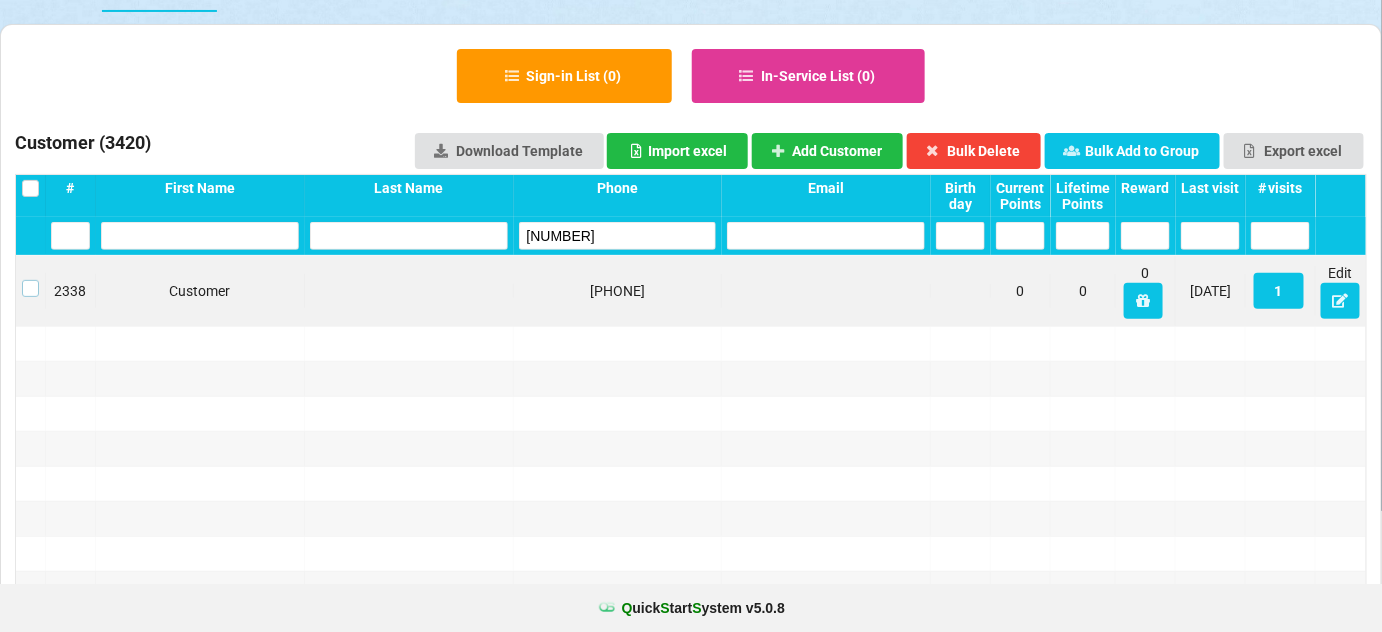 click at bounding box center [30, 280] 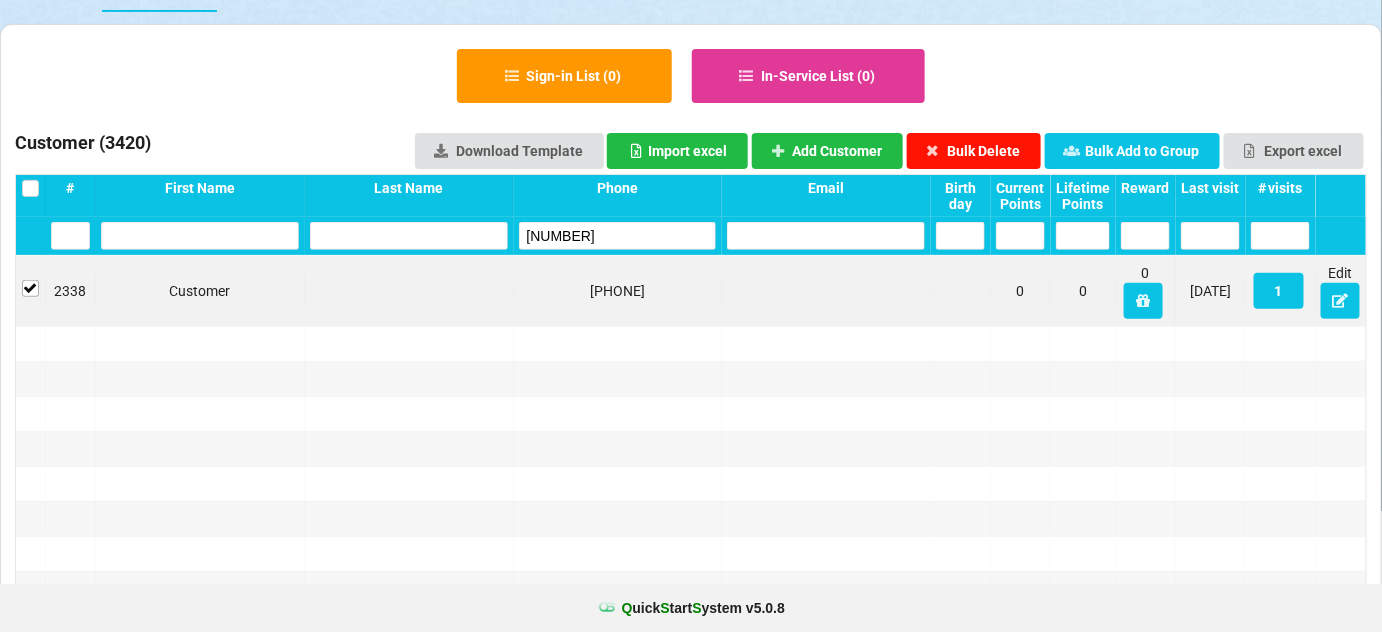 click on "Bulk Delete" at bounding box center (974, 151) 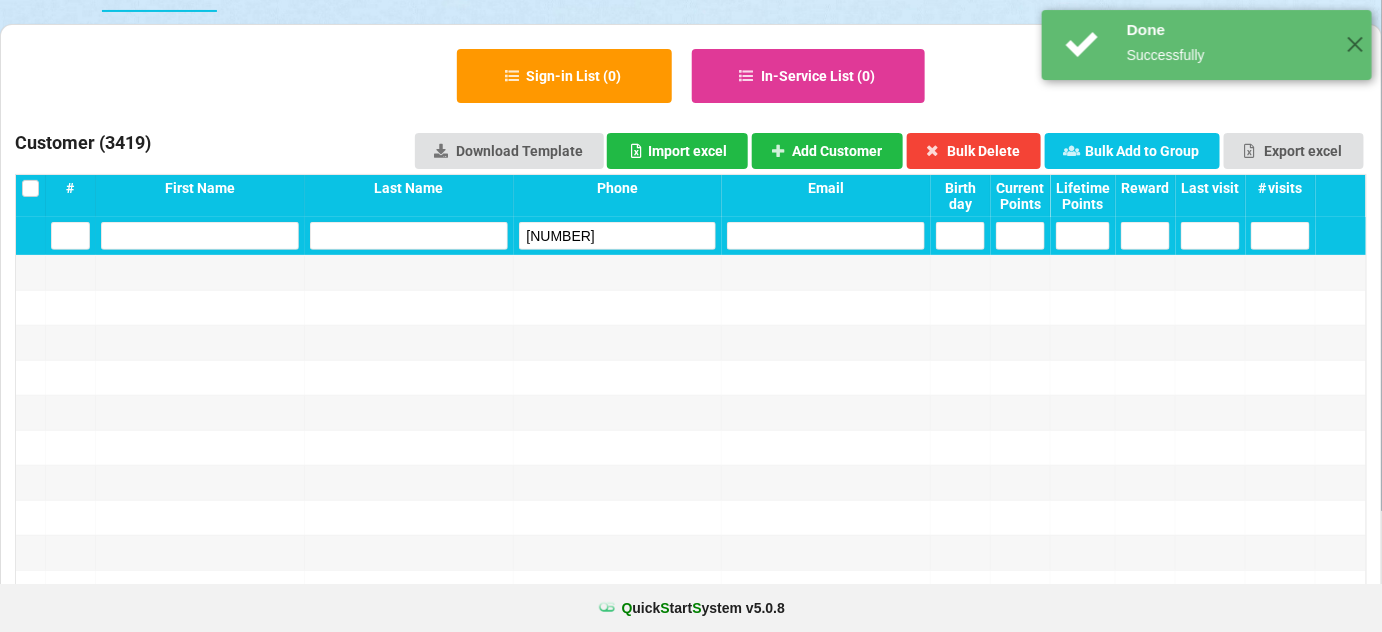 click on "[NUMBER]" at bounding box center (618, 236) 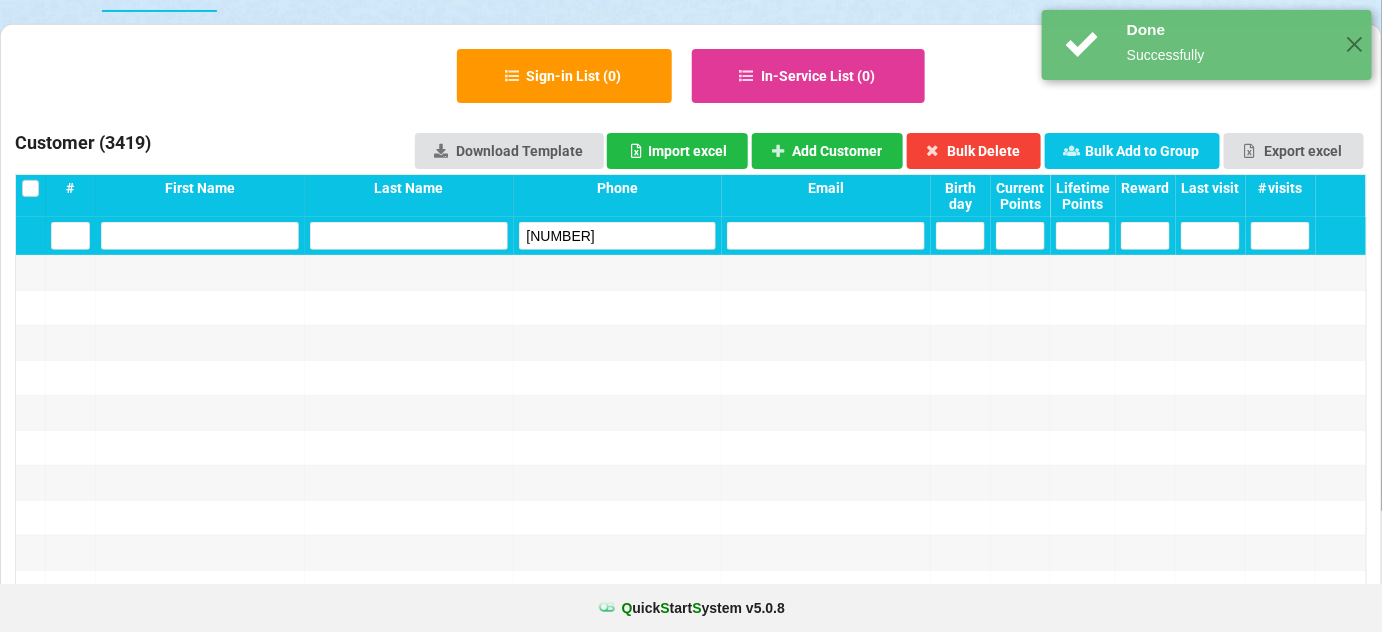 click on "[NUMBER]" at bounding box center [618, 236] 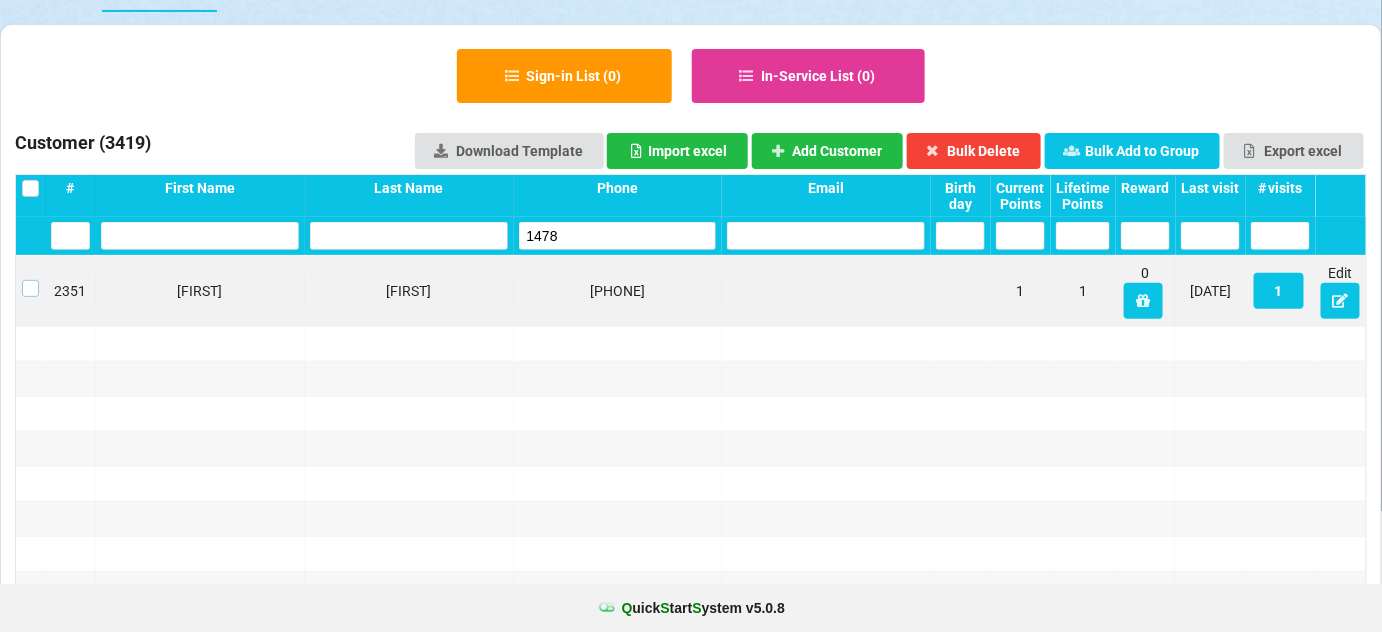 click at bounding box center (30, 280) 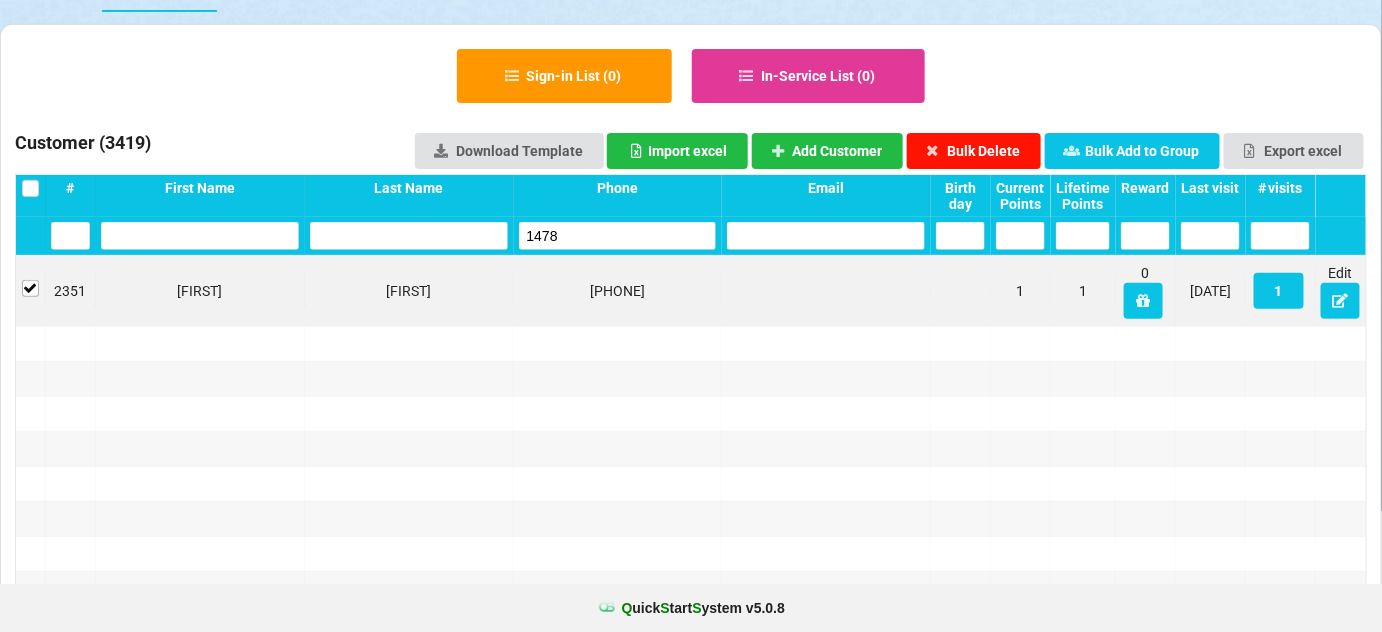 click on "Bulk Delete" at bounding box center [974, 151] 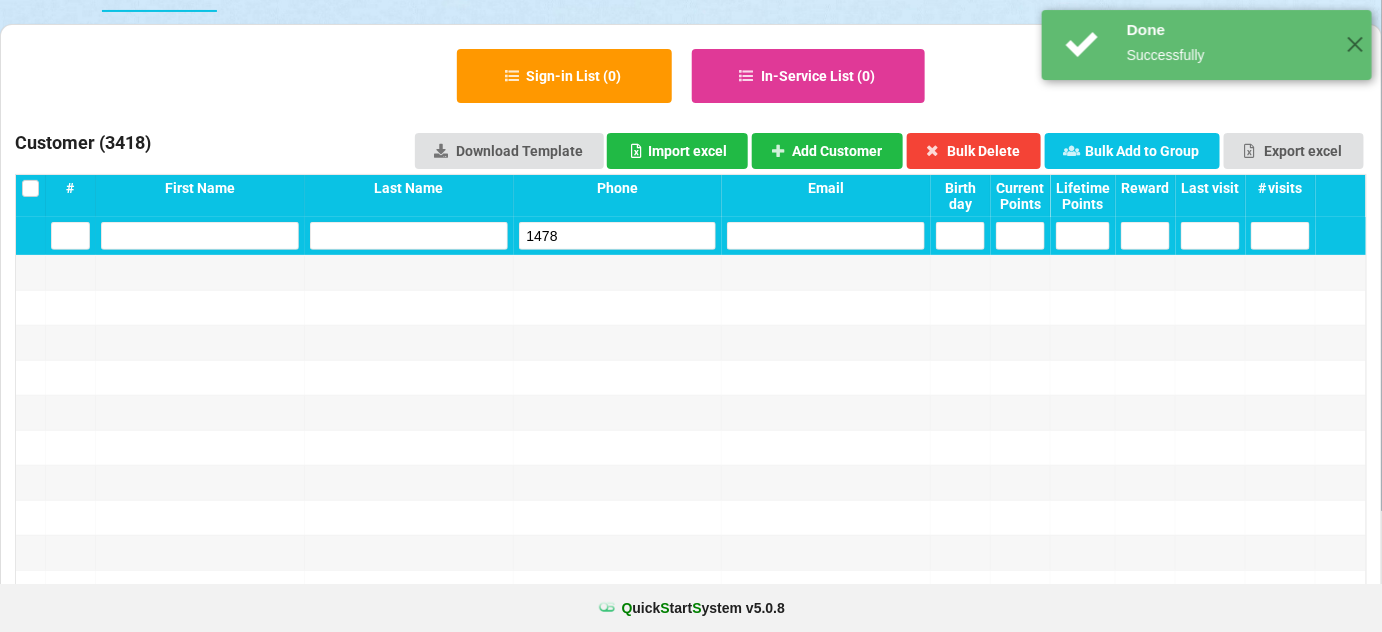 click on "1478" at bounding box center [618, 236] 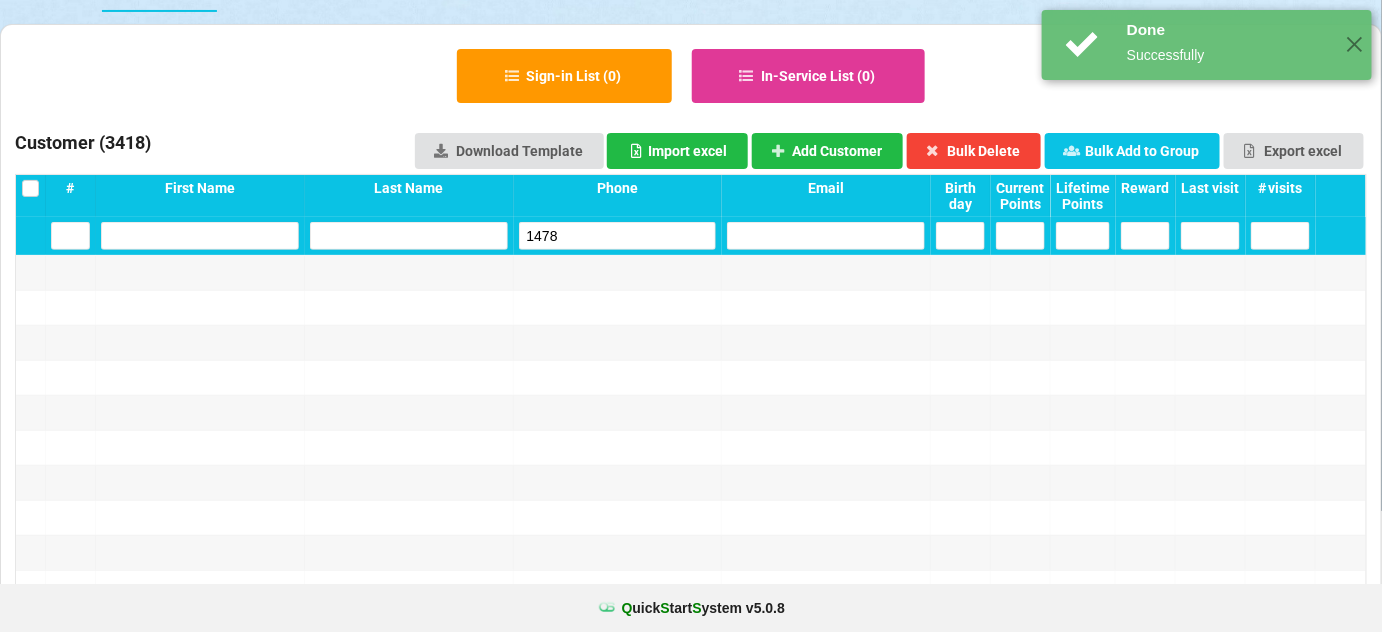 click on "1478" at bounding box center (618, 236) 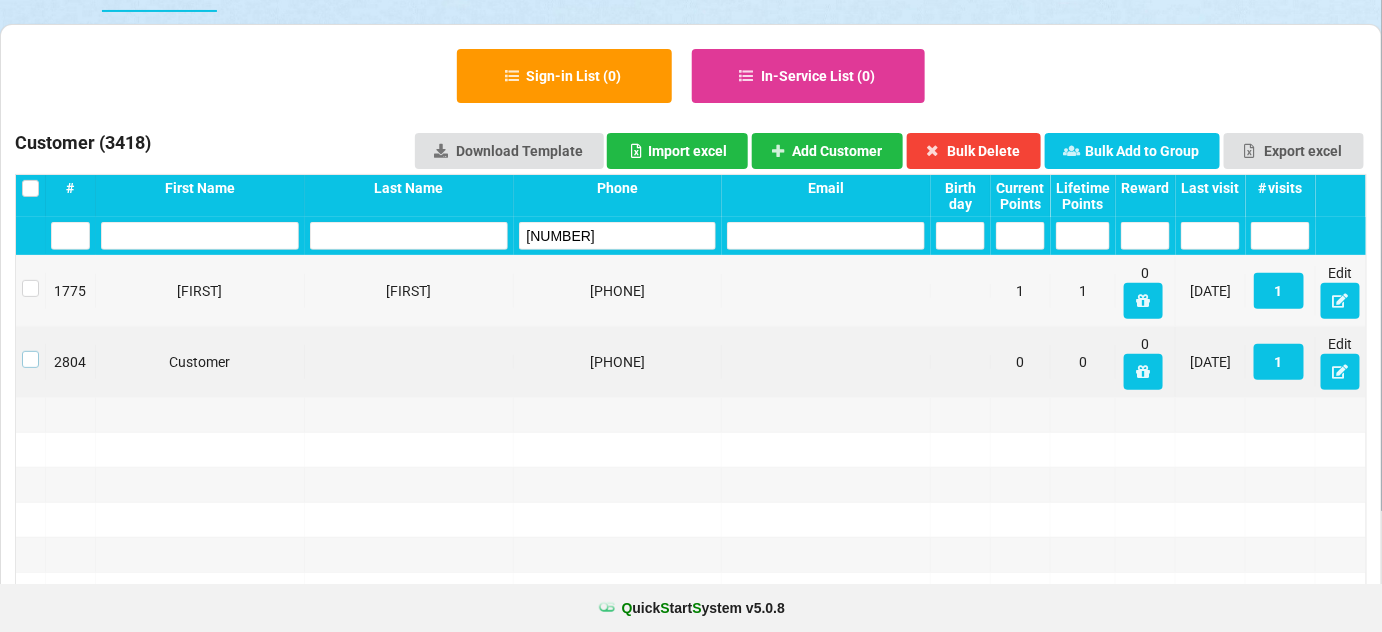 click at bounding box center [30, 351] 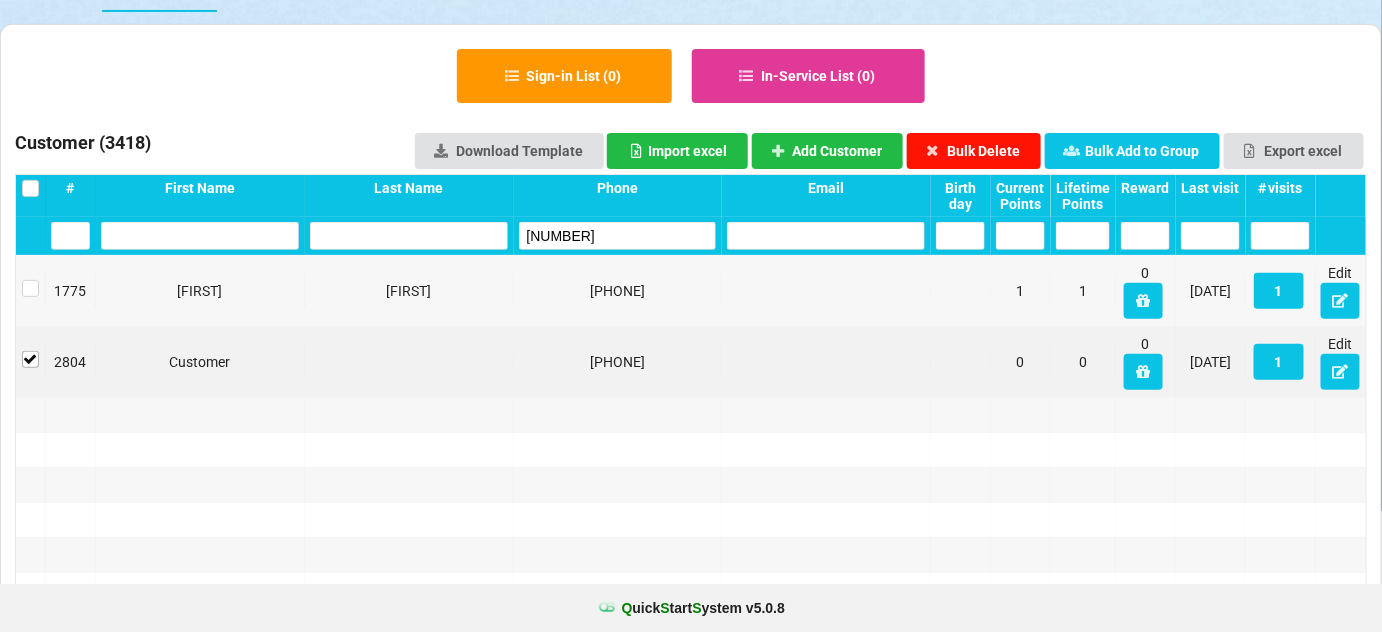 click on "Bulk Delete" at bounding box center (974, 151) 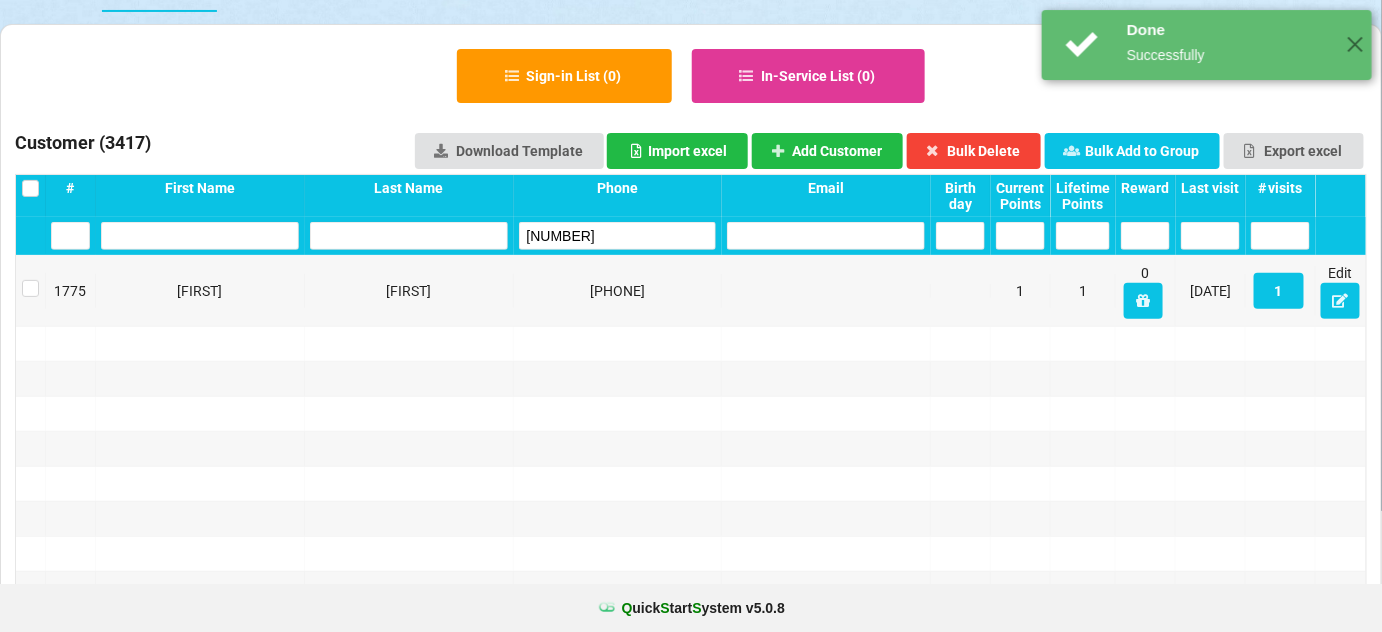 click on "[NUMBER]" at bounding box center [618, 236] 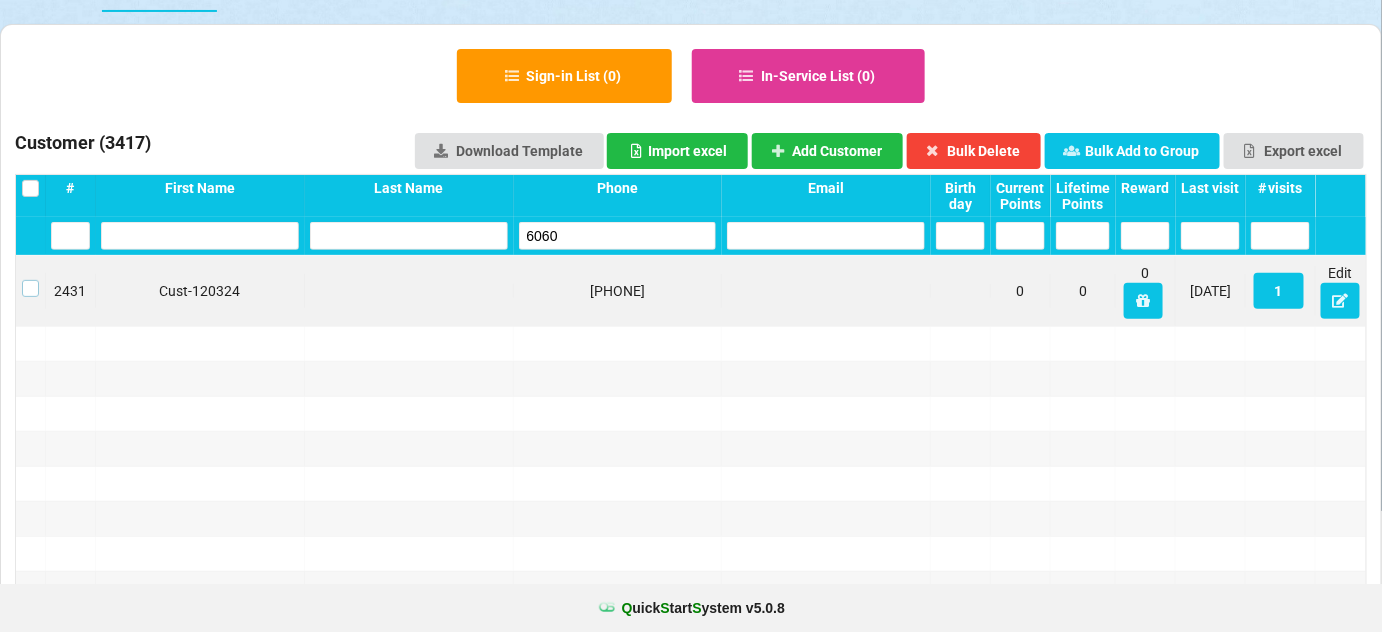 click at bounding box center (30, 280) 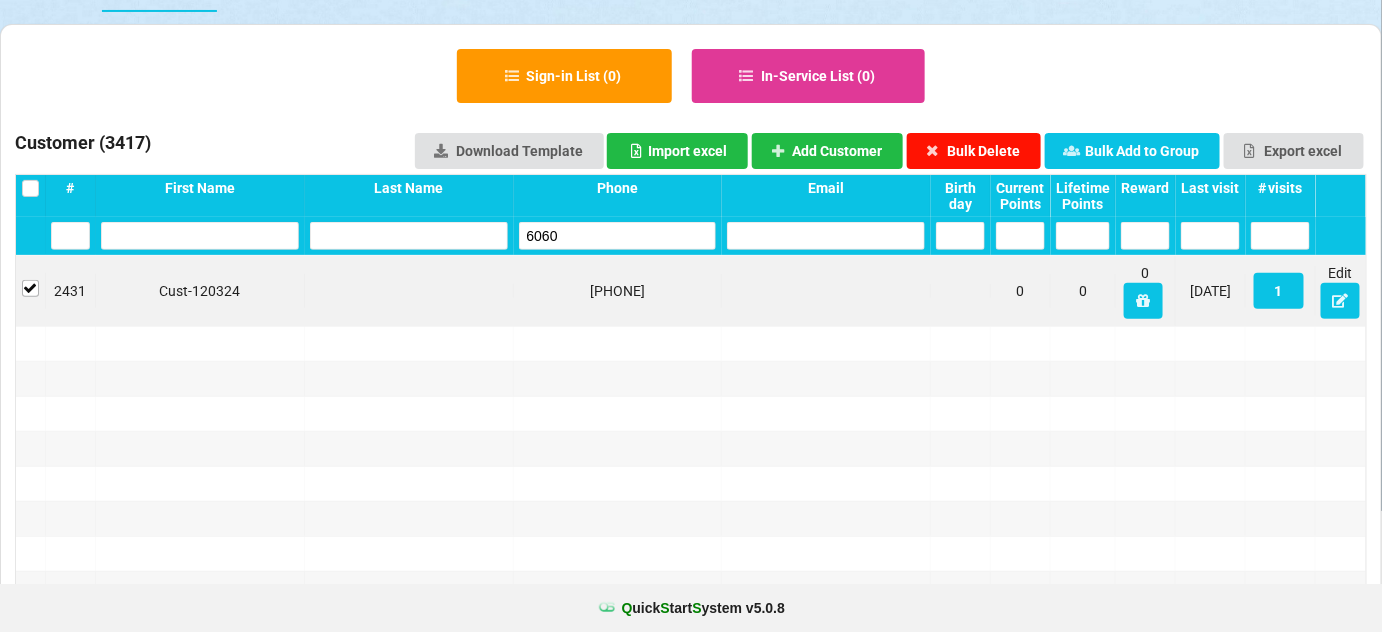 click on "Bulk Delete" at bounding box center (974, 151) 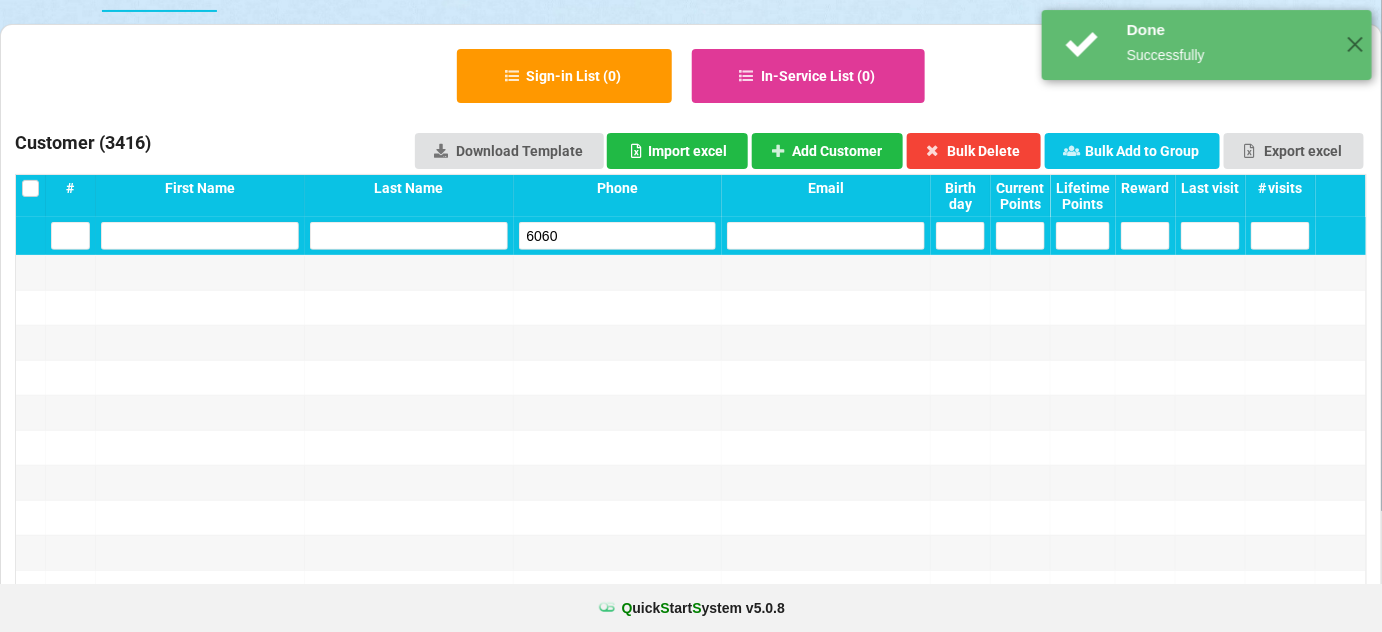 click on "6060" at bounding box center [618, 236] 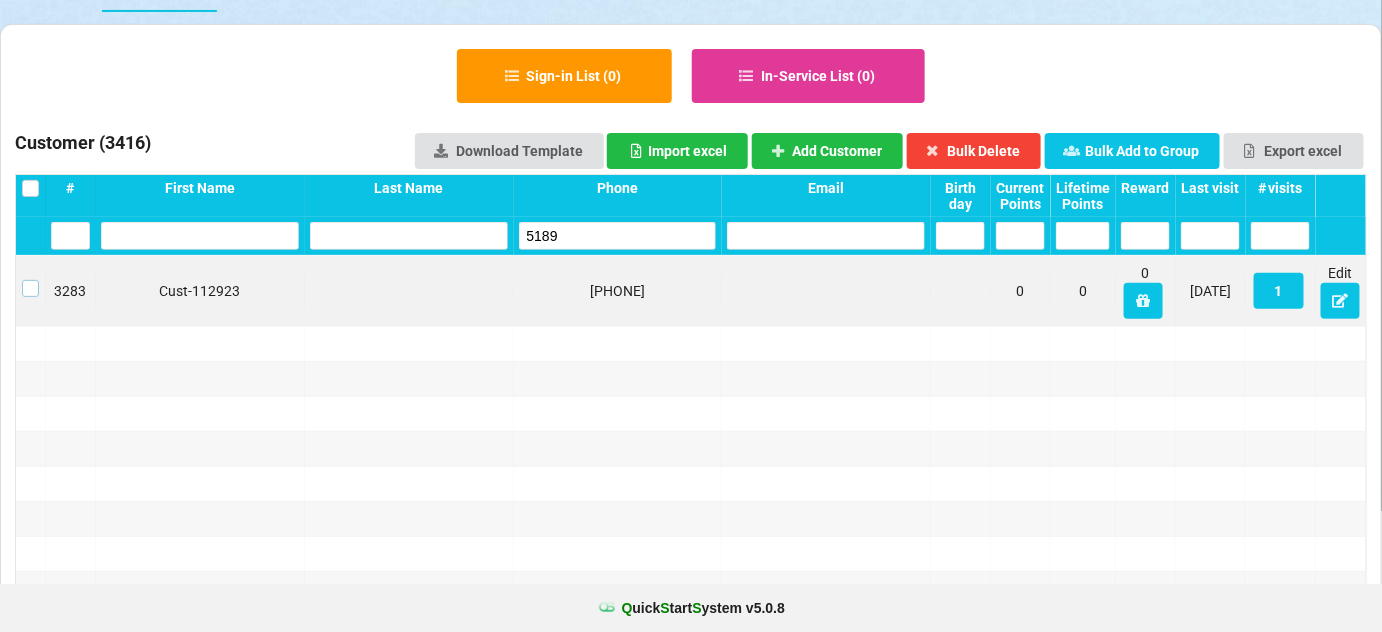 drag, startPoint x: 29, startPoint y: 291, endPoint x: 43, endPoint y: 290, distance: 14.035668 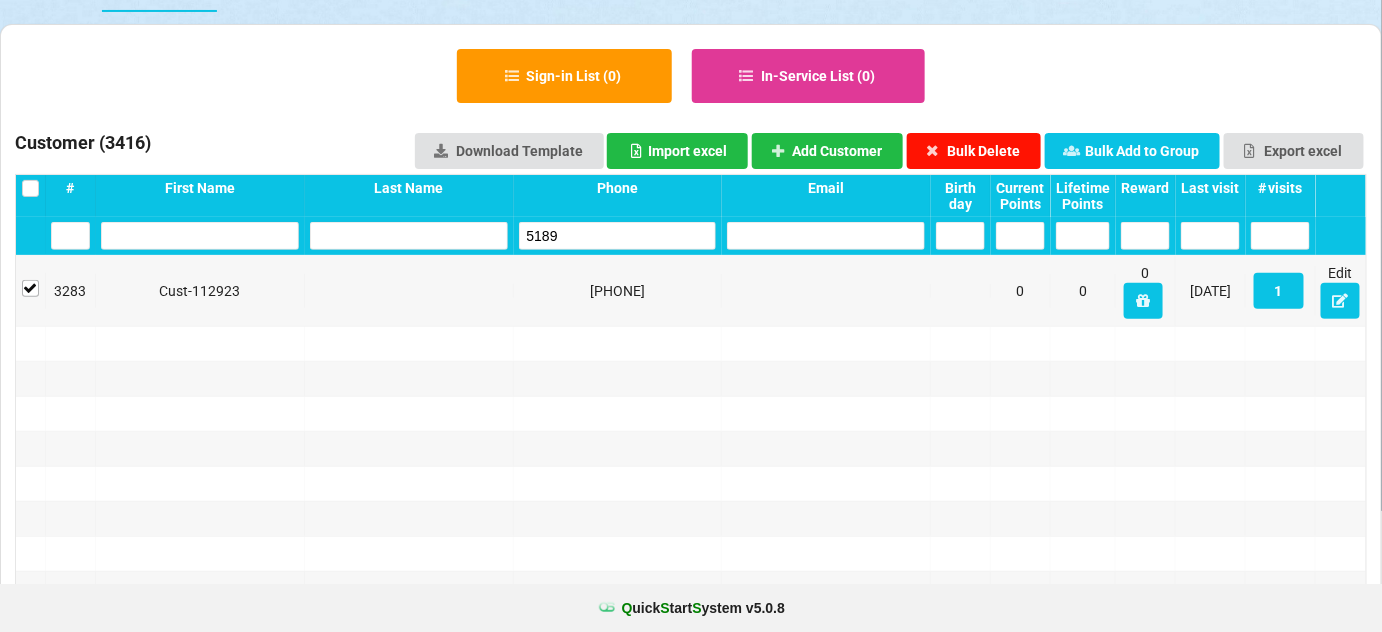 click on "Bulk Delete" at bounding box center [974, 151] 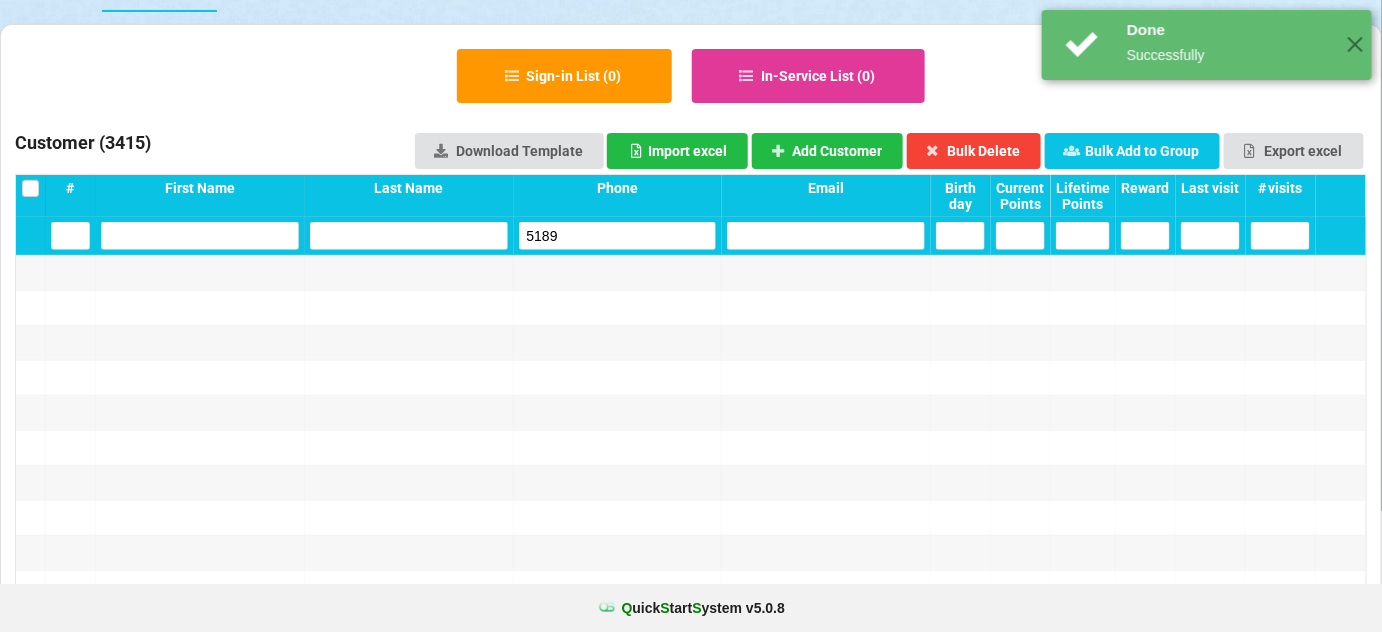 click on "5189" at bounding box center [618, 236] 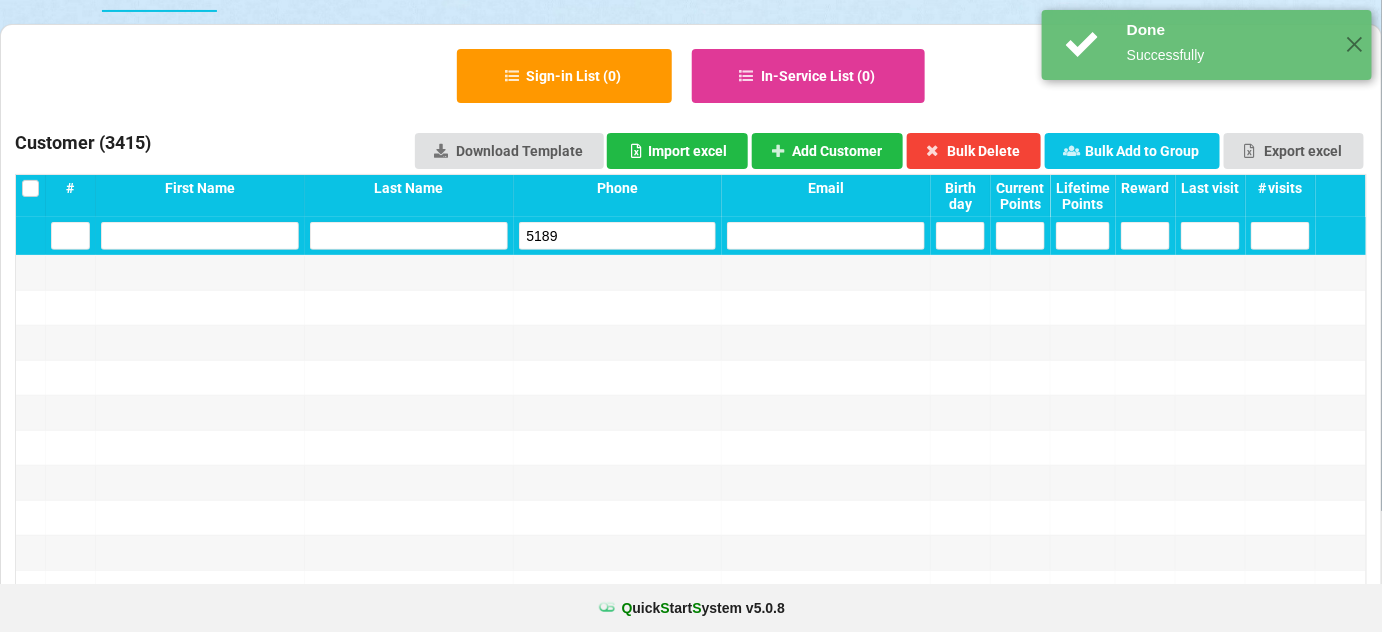 click on "5189" at bounding box center [618, 236] 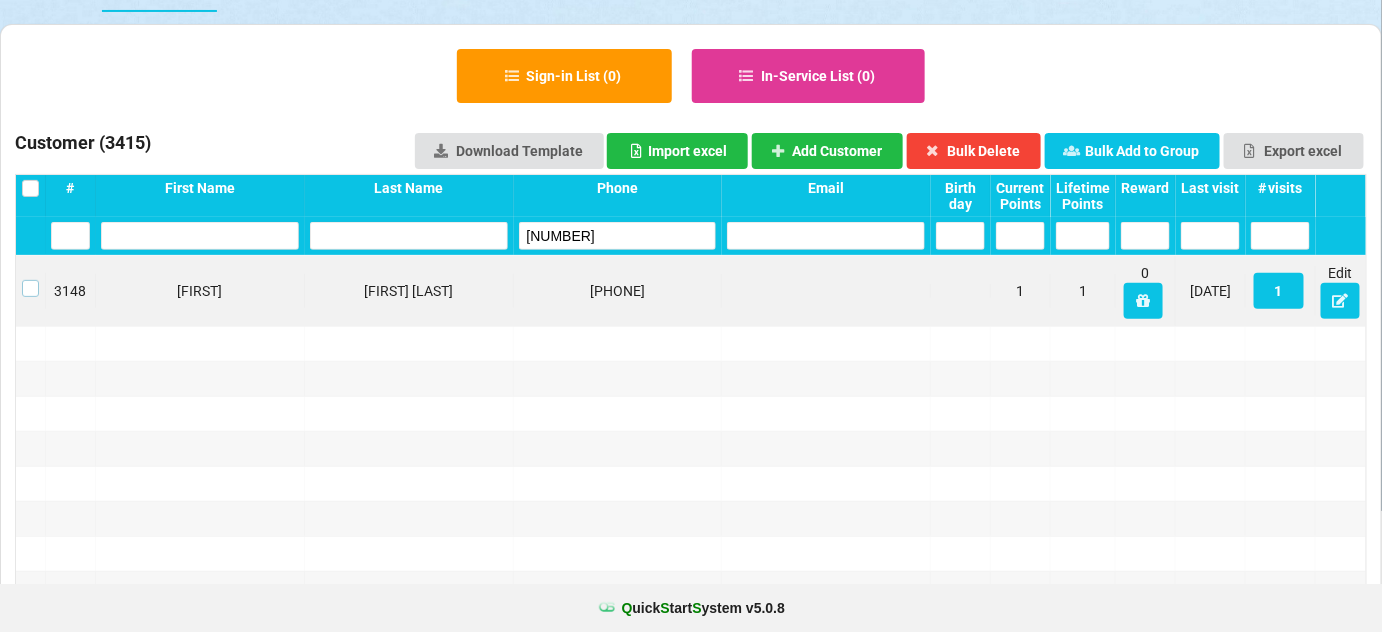 drag, startPoint x: 31, startPoint y: 283, endPoint x: 48, endPoint y: 284, distance: 17.029387 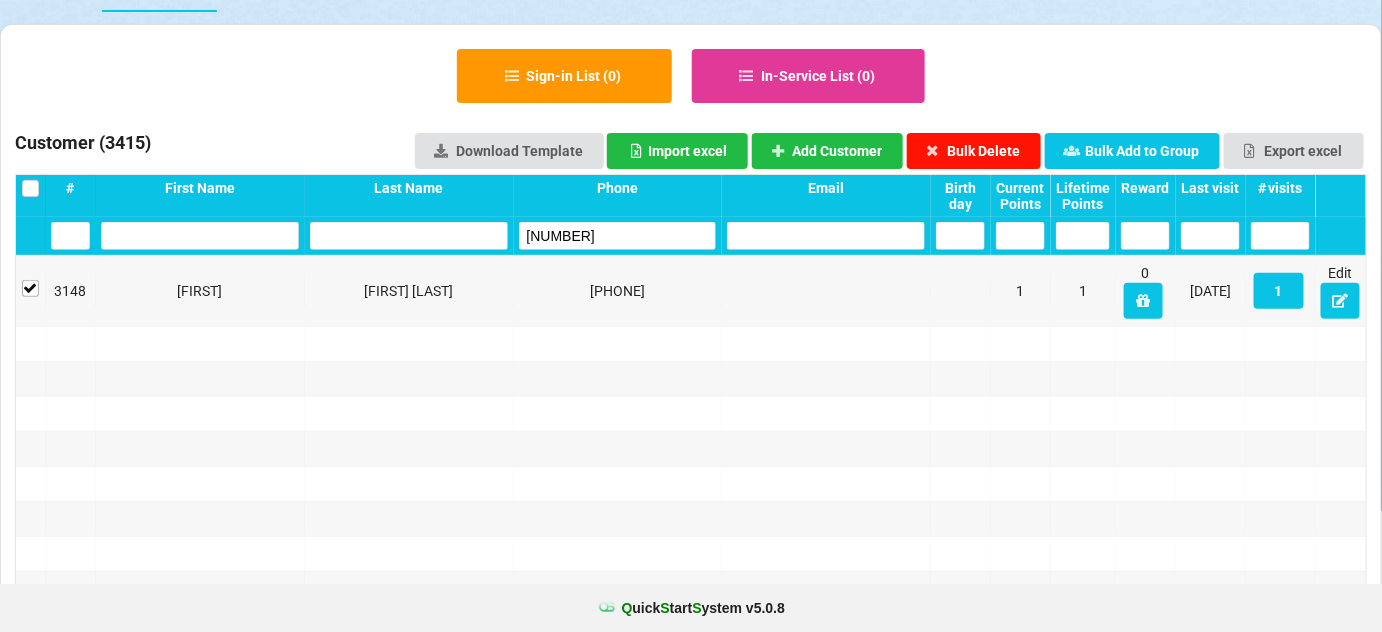 click on "Bulk Delete" at bounding box center [974, 151] 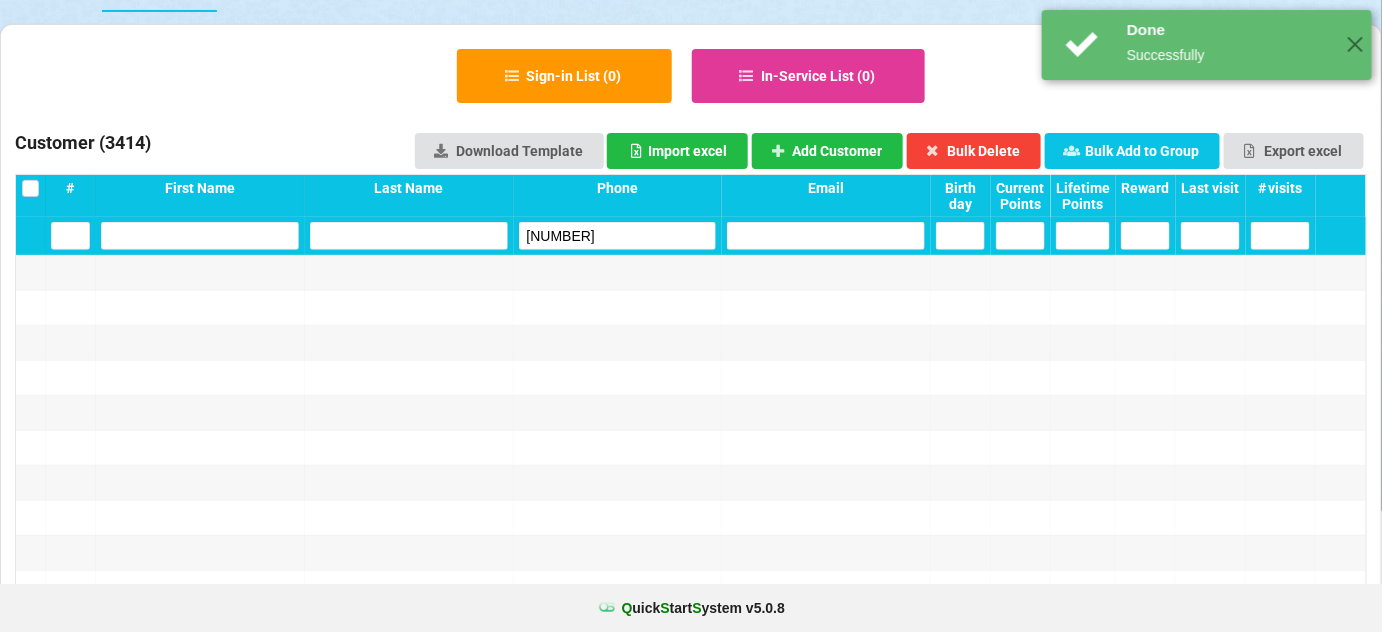 click on "[NUMBER]" at bounding box center (618, 236) 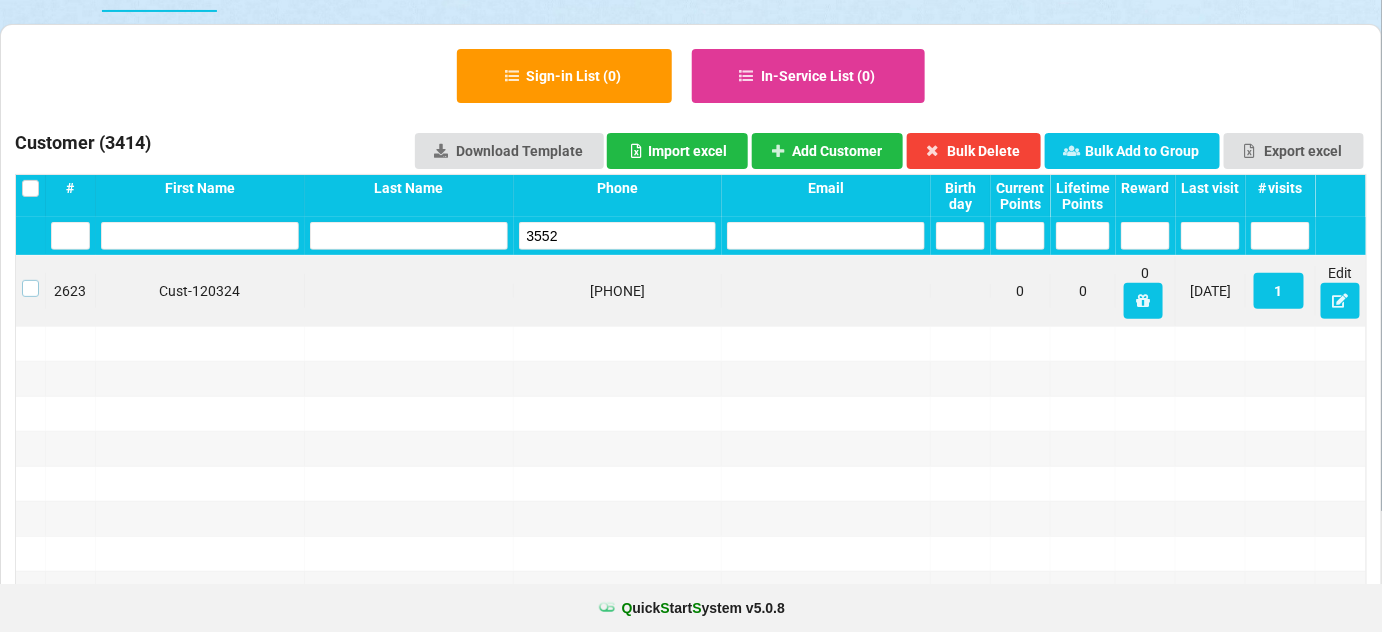 click at bounding box center (30, 280) 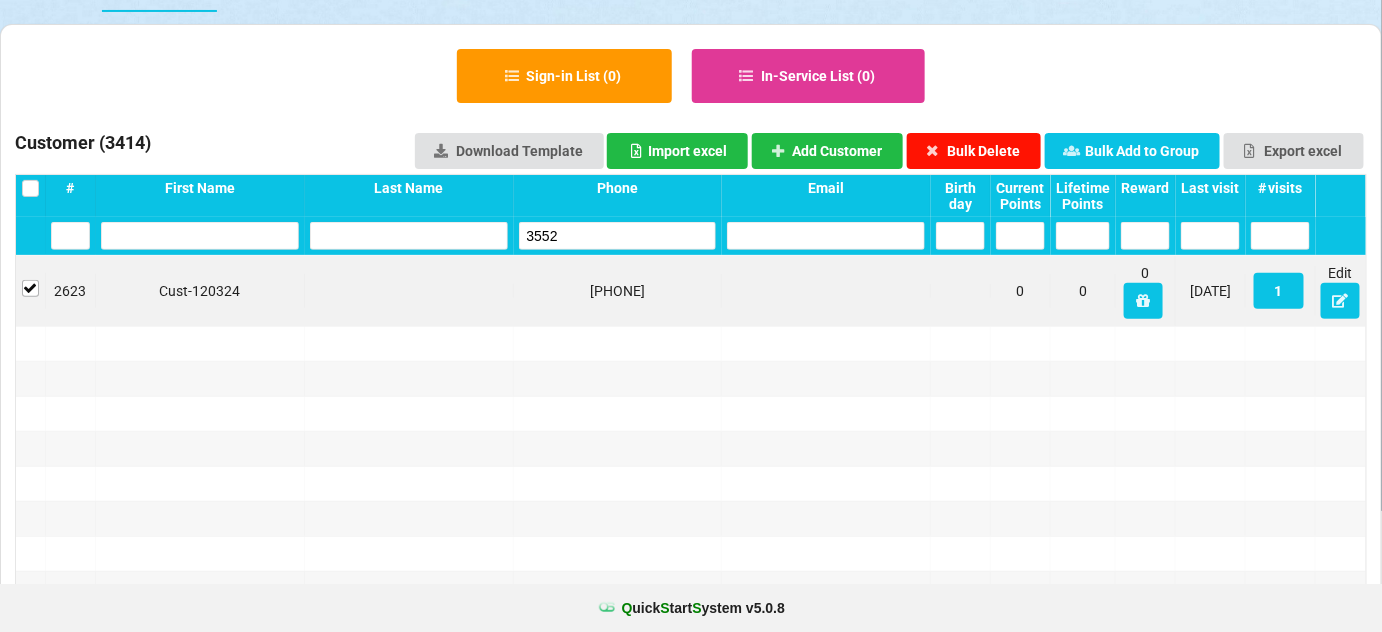drag, startPoint x: 1019, startPoint y: 149, endPoint x: 984, endPoint y: 164, distance: 38.078865 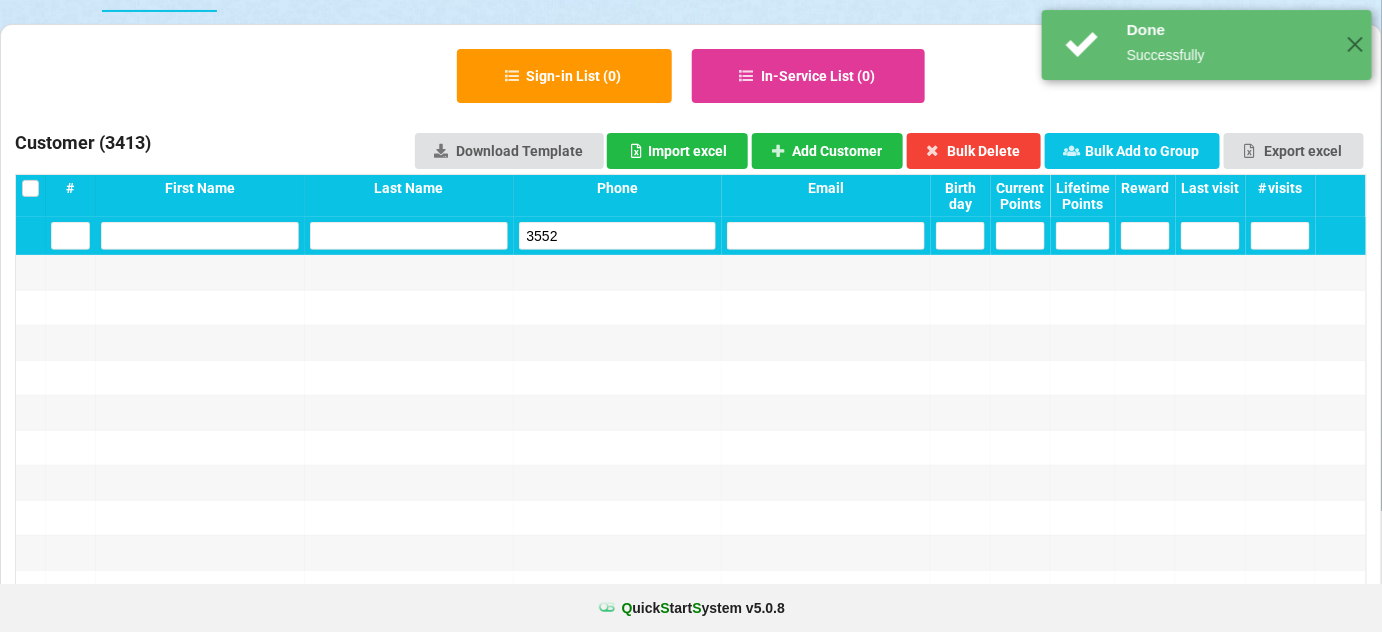 click on "3552" at bounding box center [618, 236] 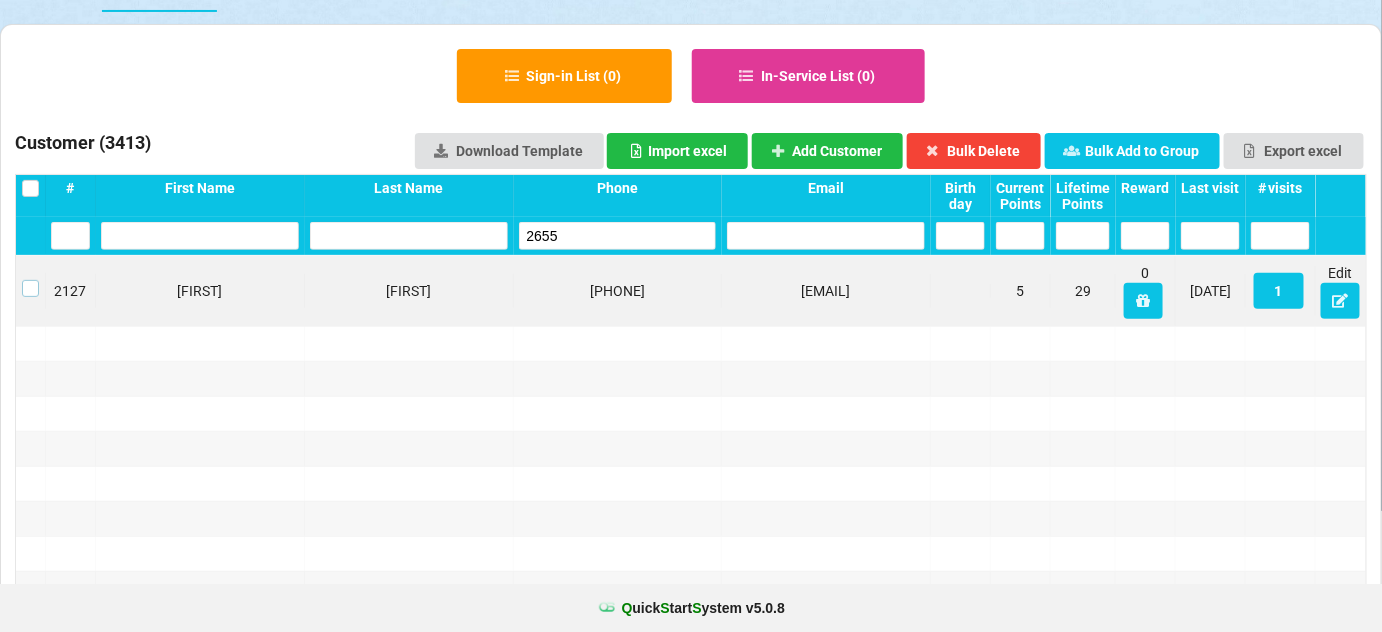 click at bounding box center [30, 280] 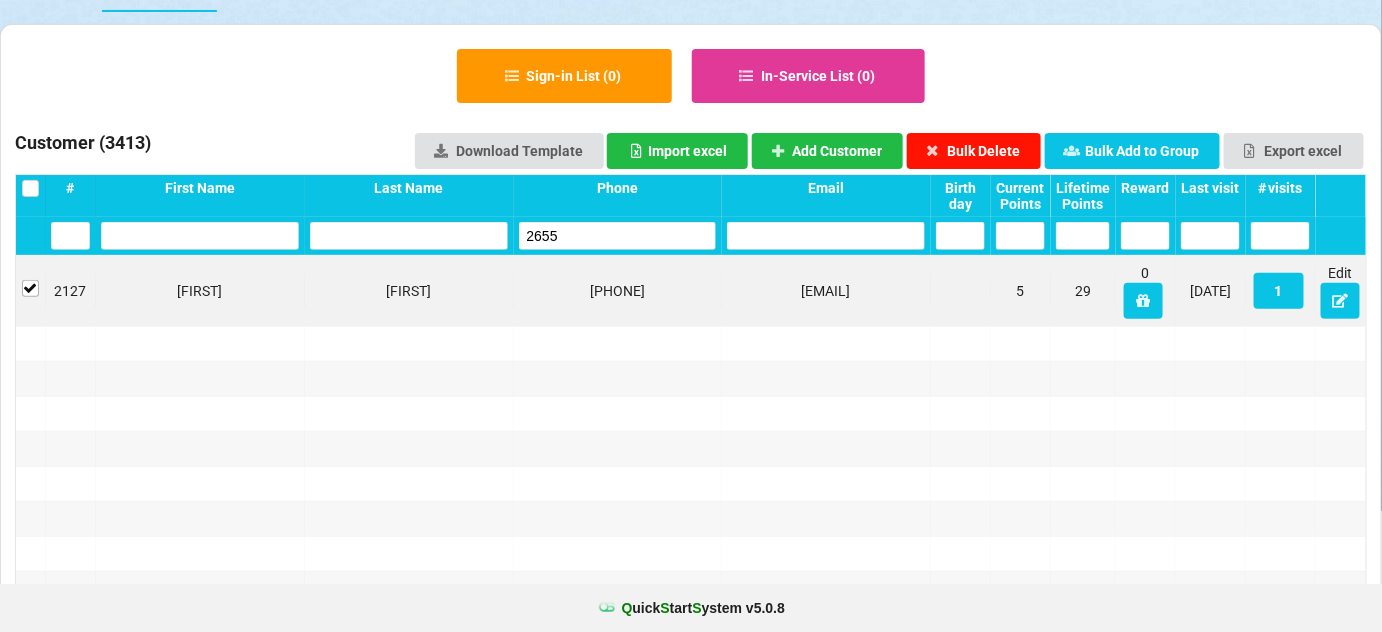 click on "Bulk Delete" at bounding box center [974, 151] 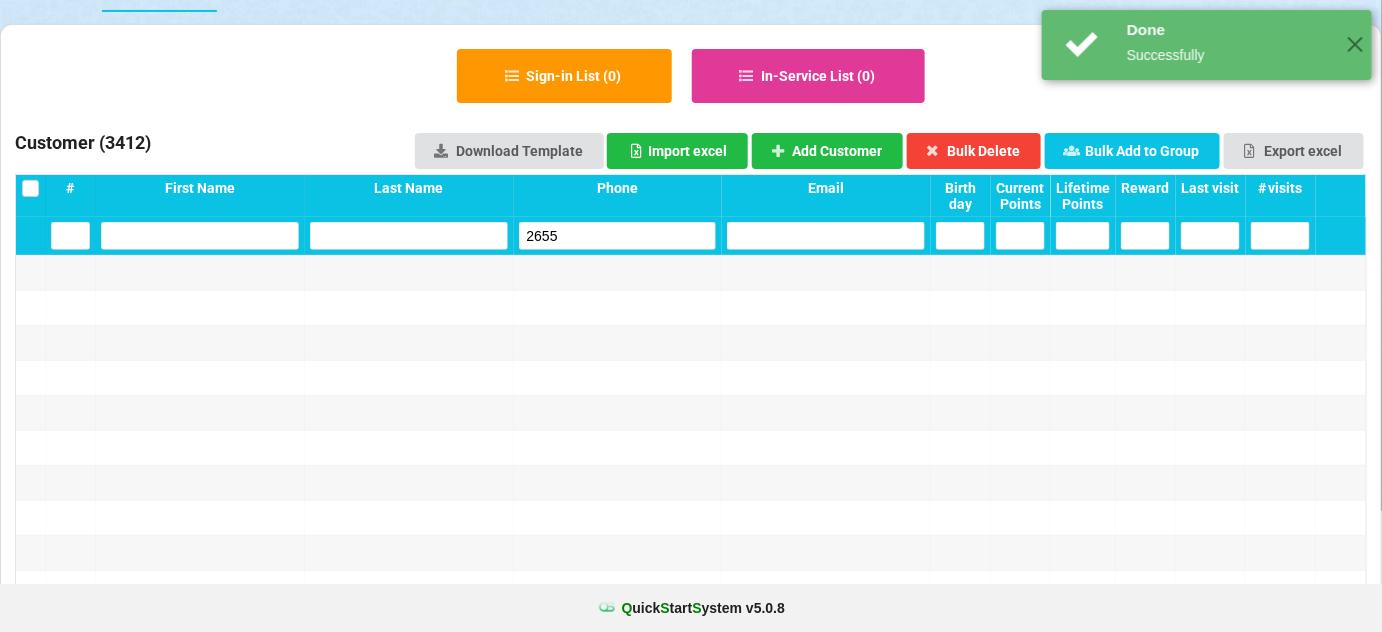 click on "2655" at bounding box center [618, 236] 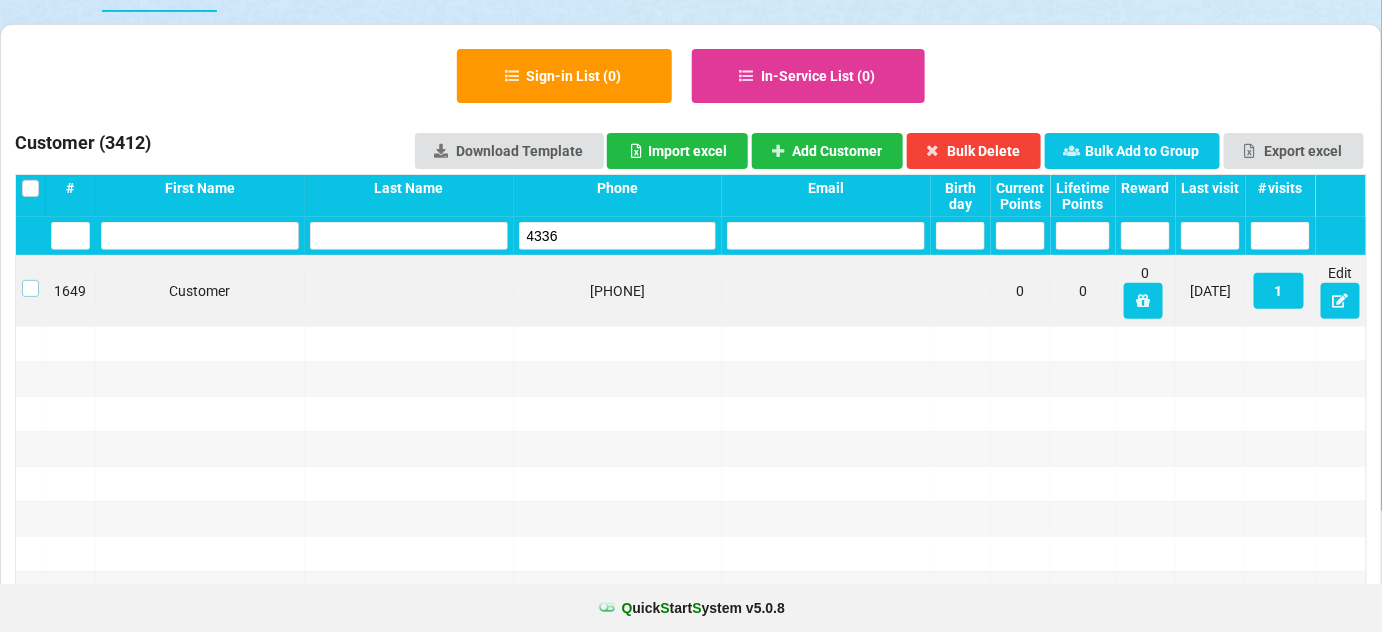click at bounding box center [30, 280] 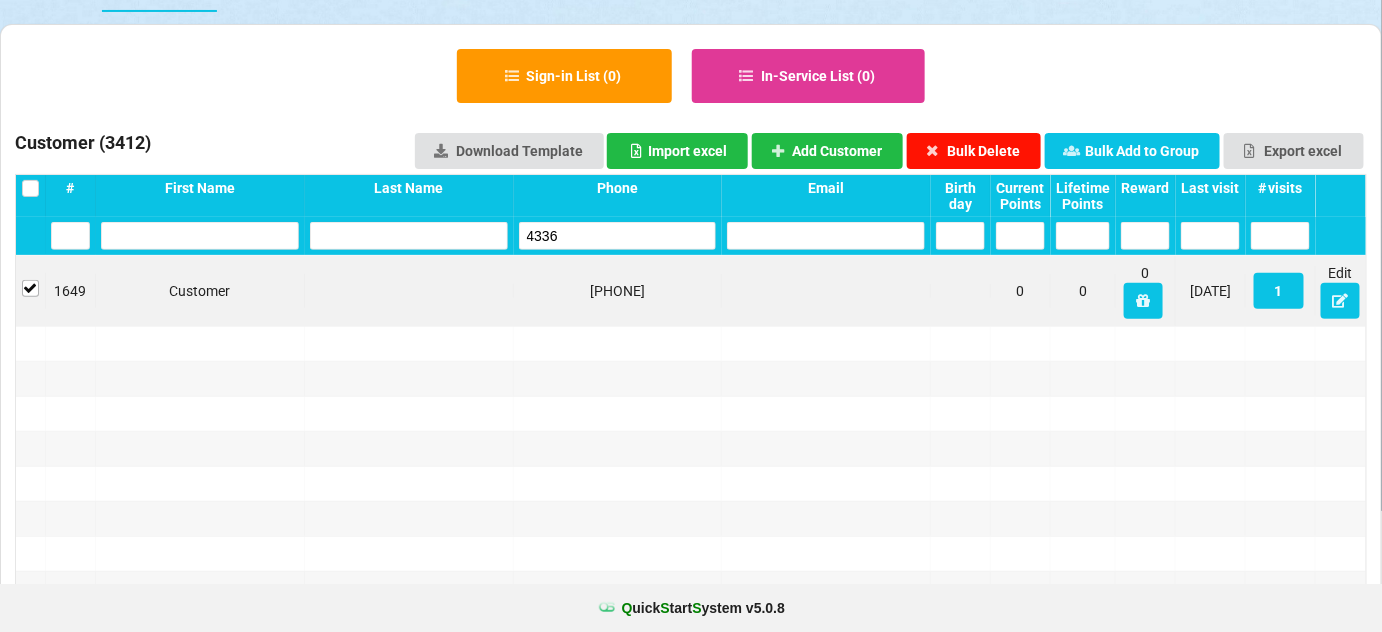 click on "Bulk Delete" at bounding box center [974, 151] 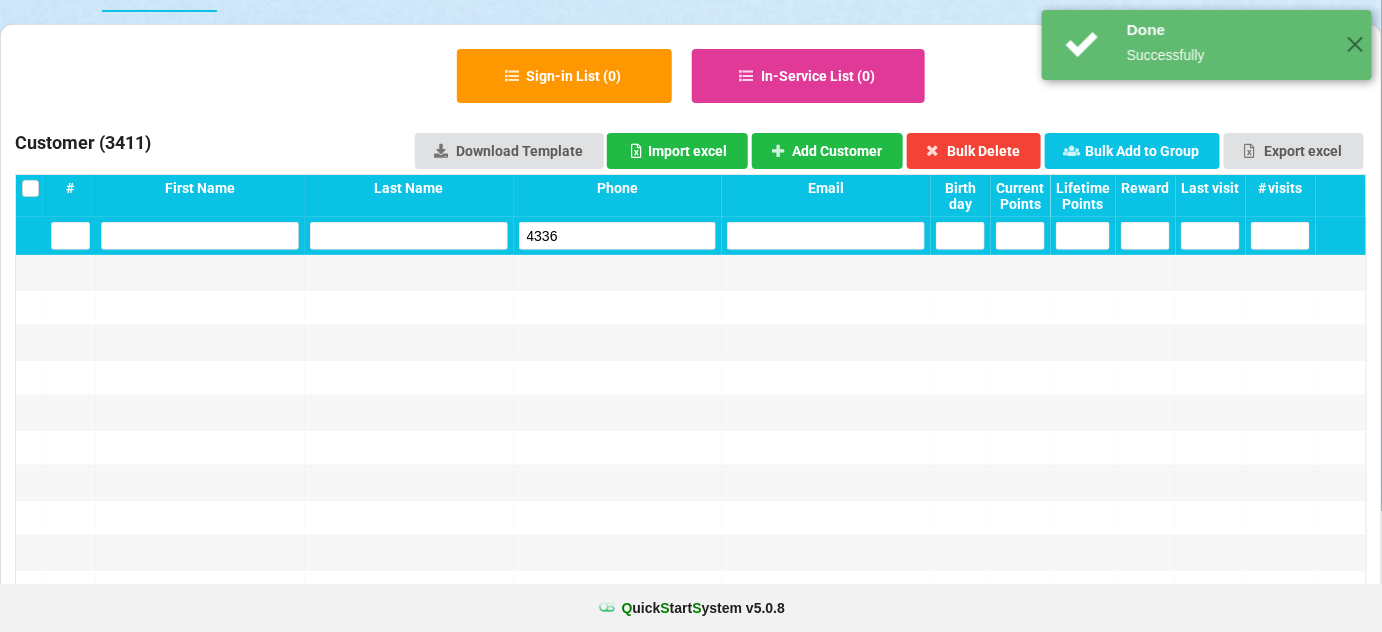 click on "4336" at bounding box center [618, 236] 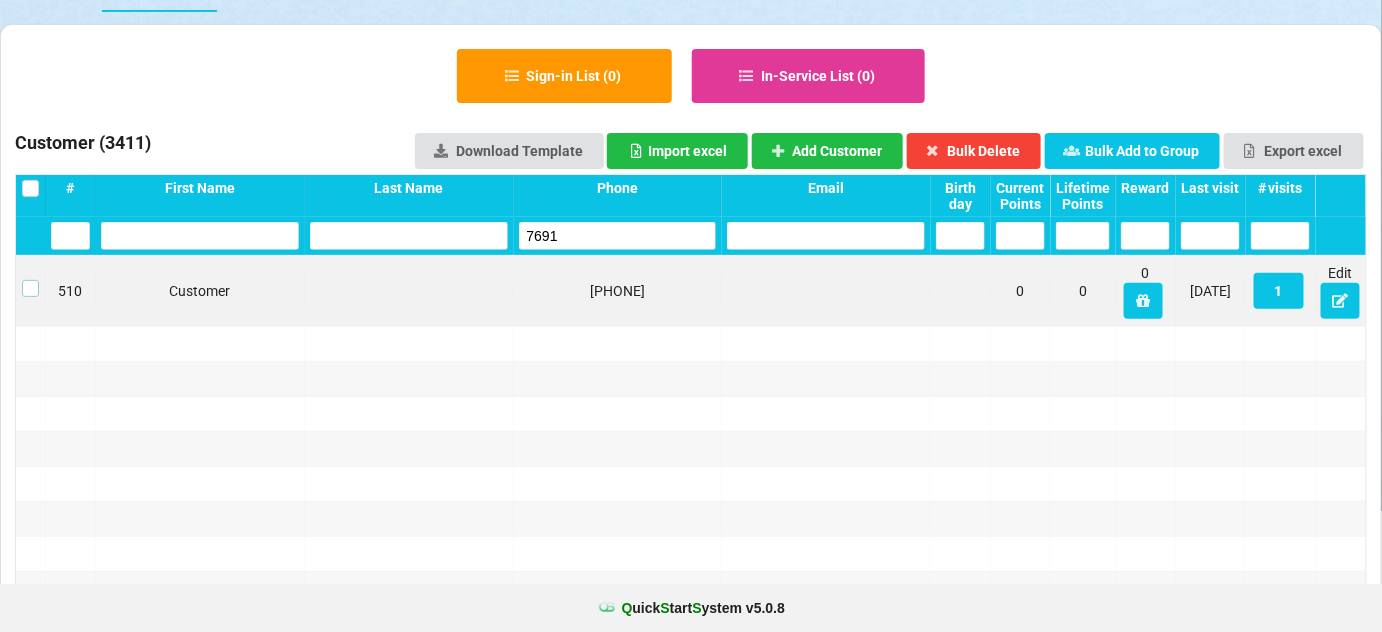 click at bounding box center [30, 280] 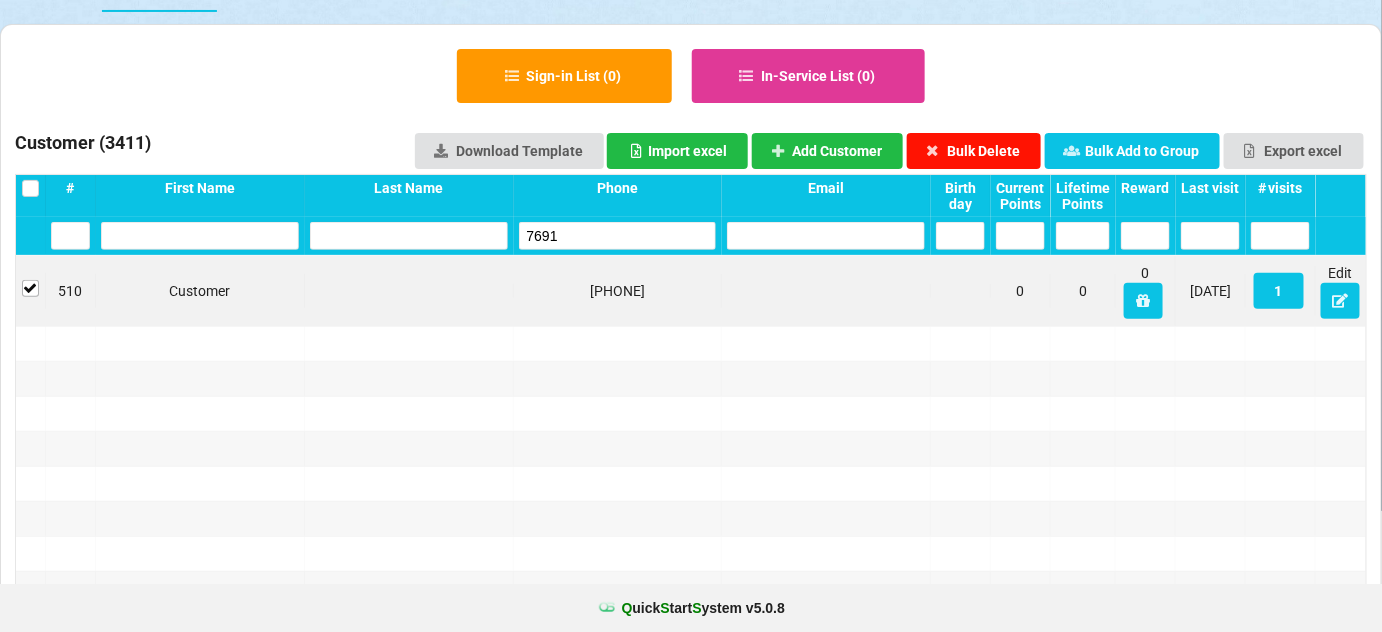 click on "Bulk Delete" at bounding box center [974, 151] 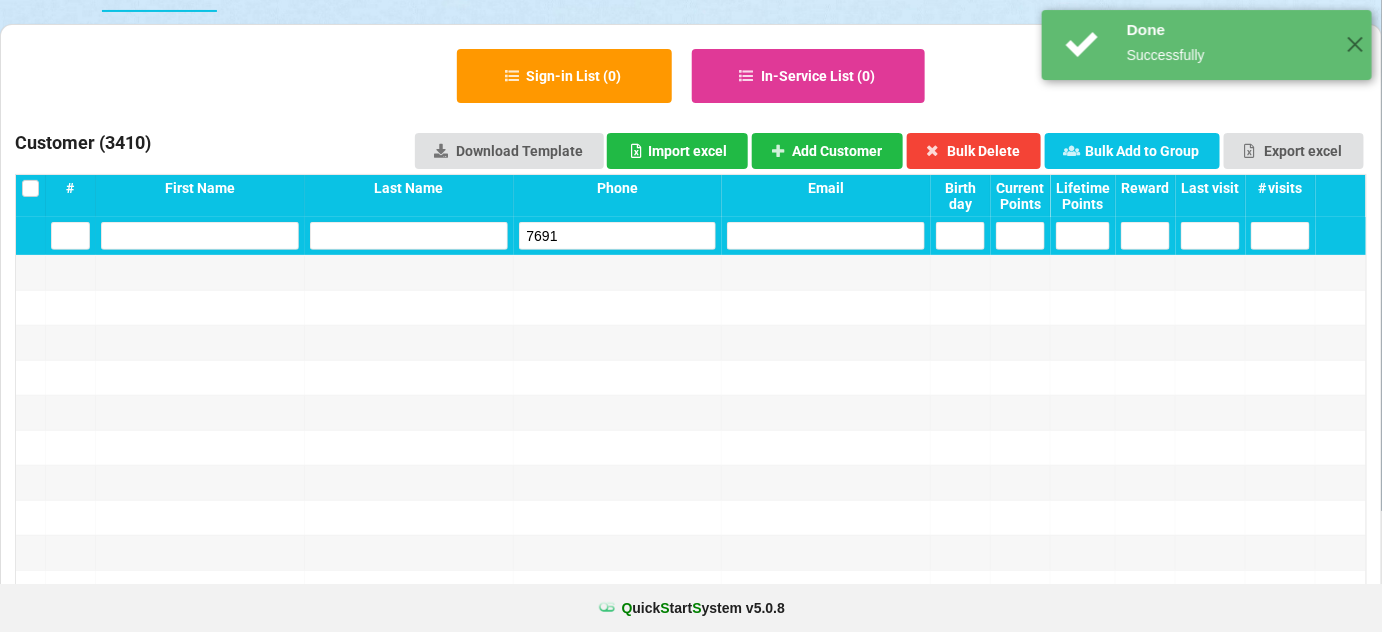 click on "7691" at bounding box center (618, 236) 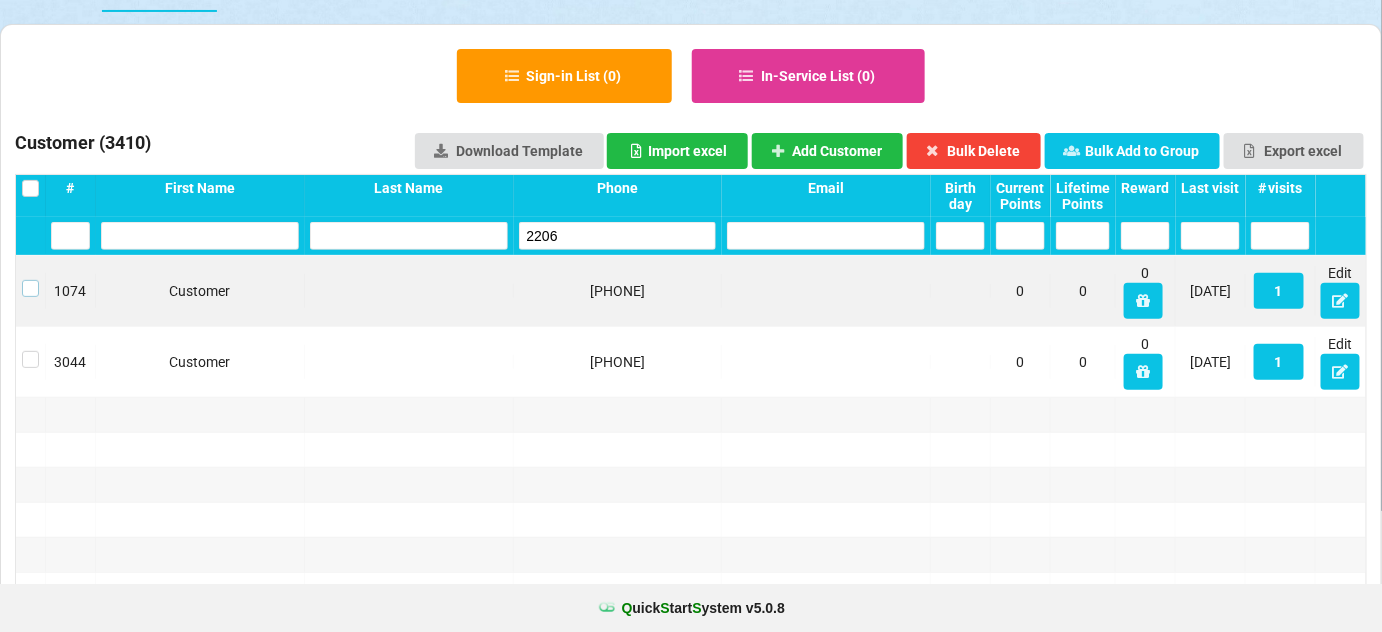 click at bounding box center (30, 280) 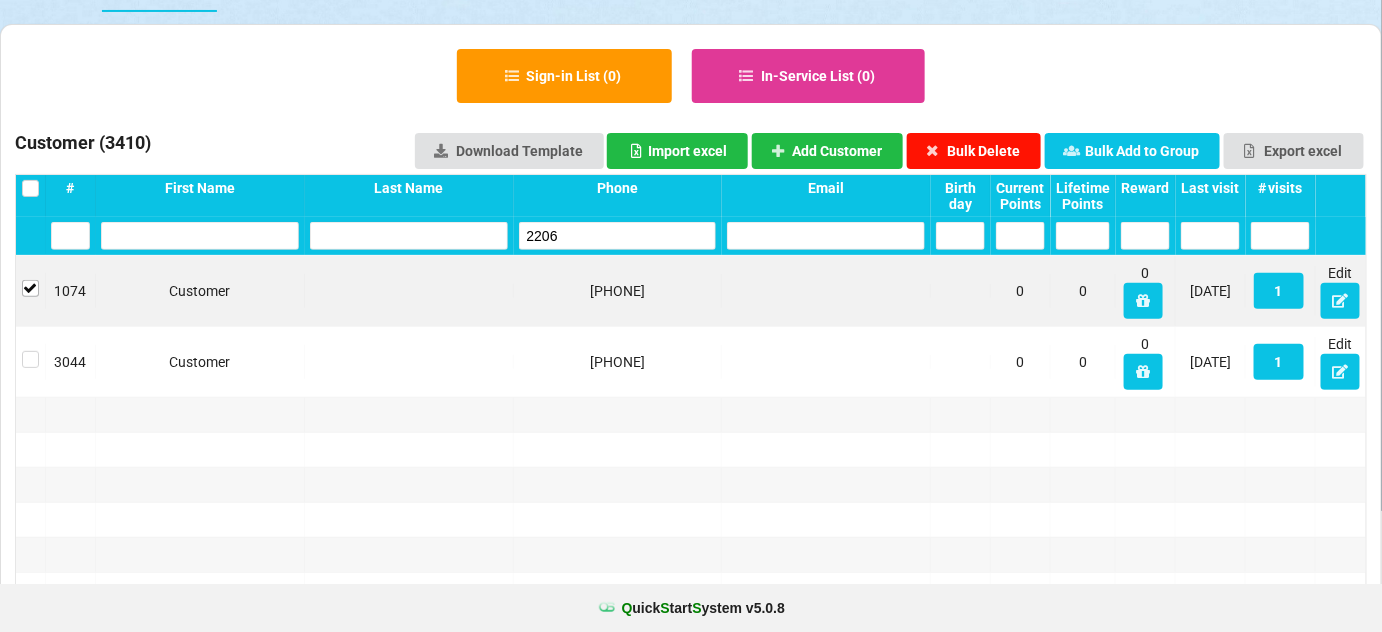 click on "Bulk Delete" at bounding box center [974, 151] 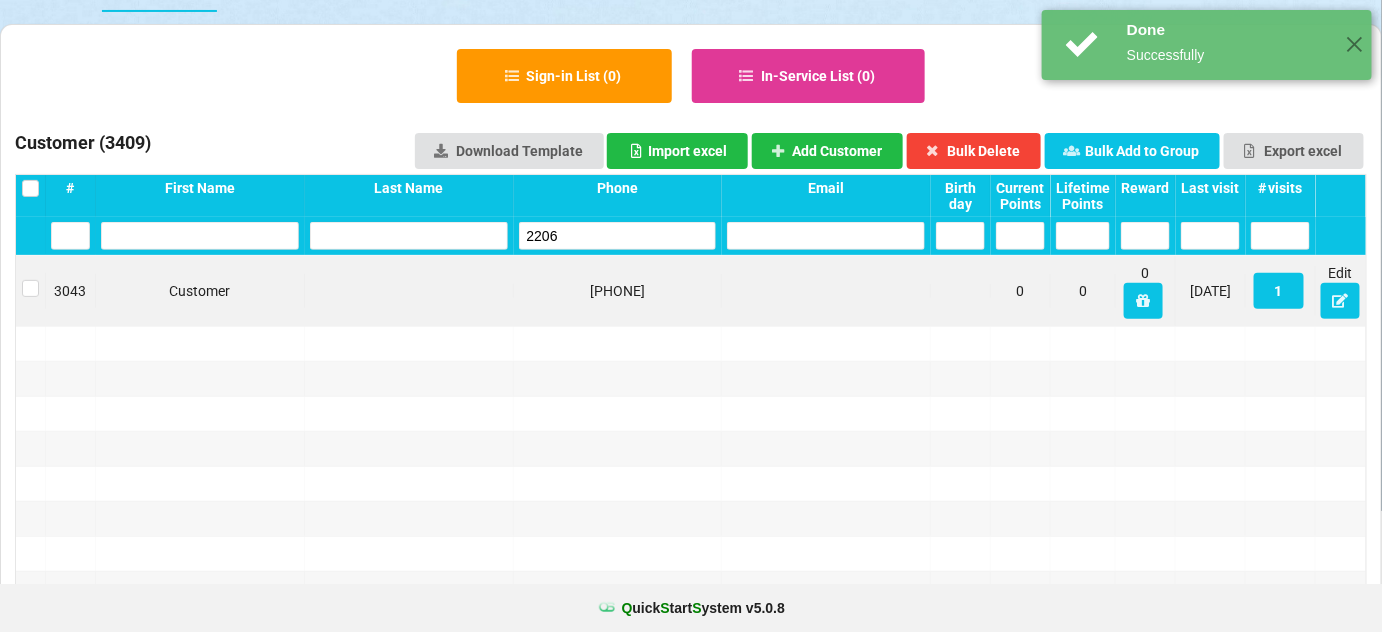click on "2206" at bounding box center (618, 236) 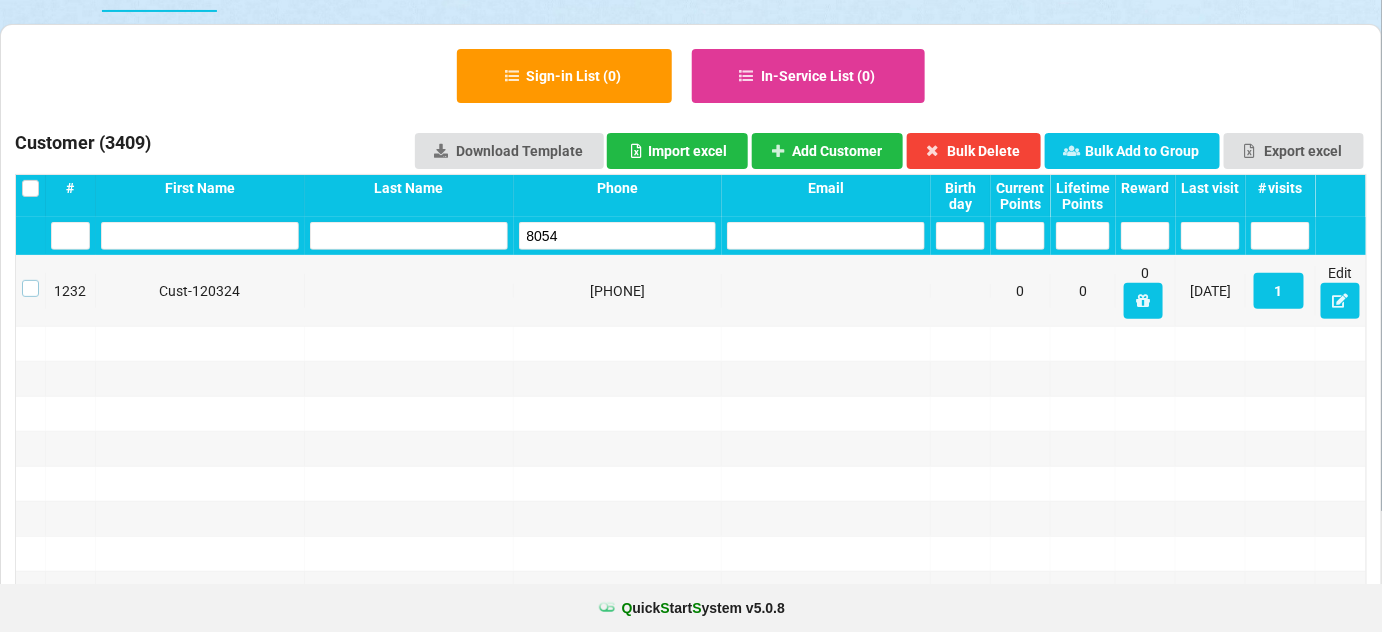 click at bounding box center [30, 280] 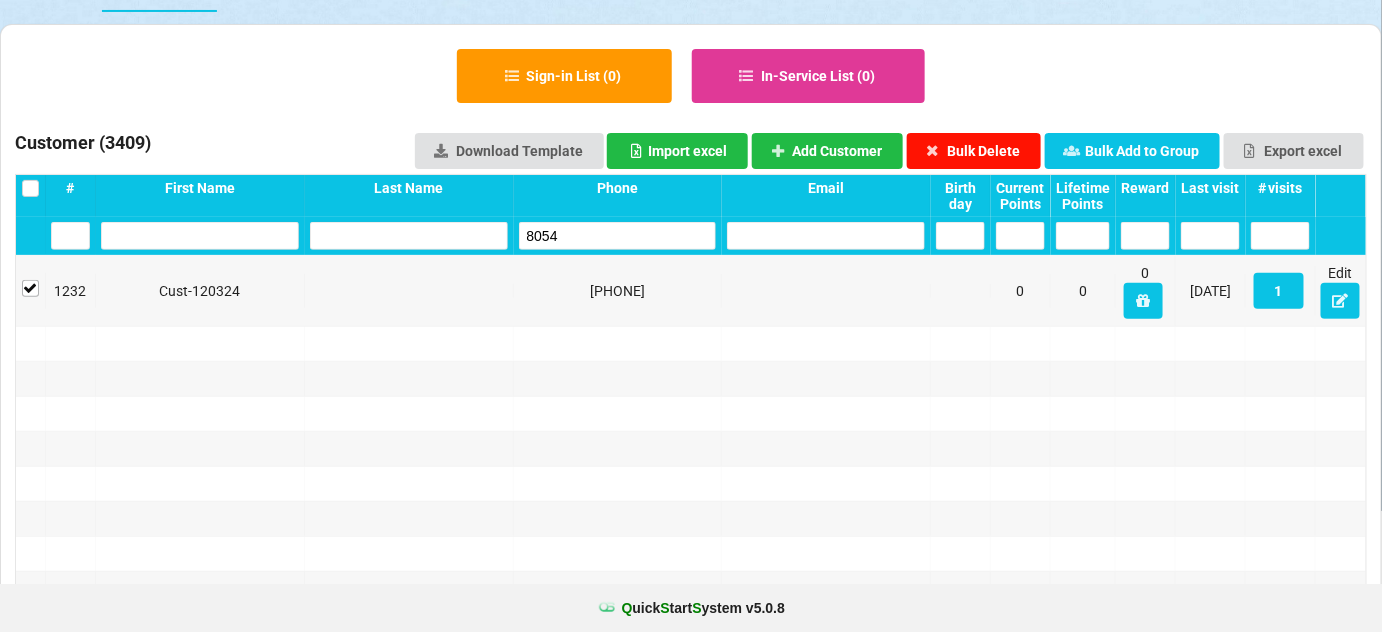 click on "Bulk Delete" at bounding box center (974, 151) 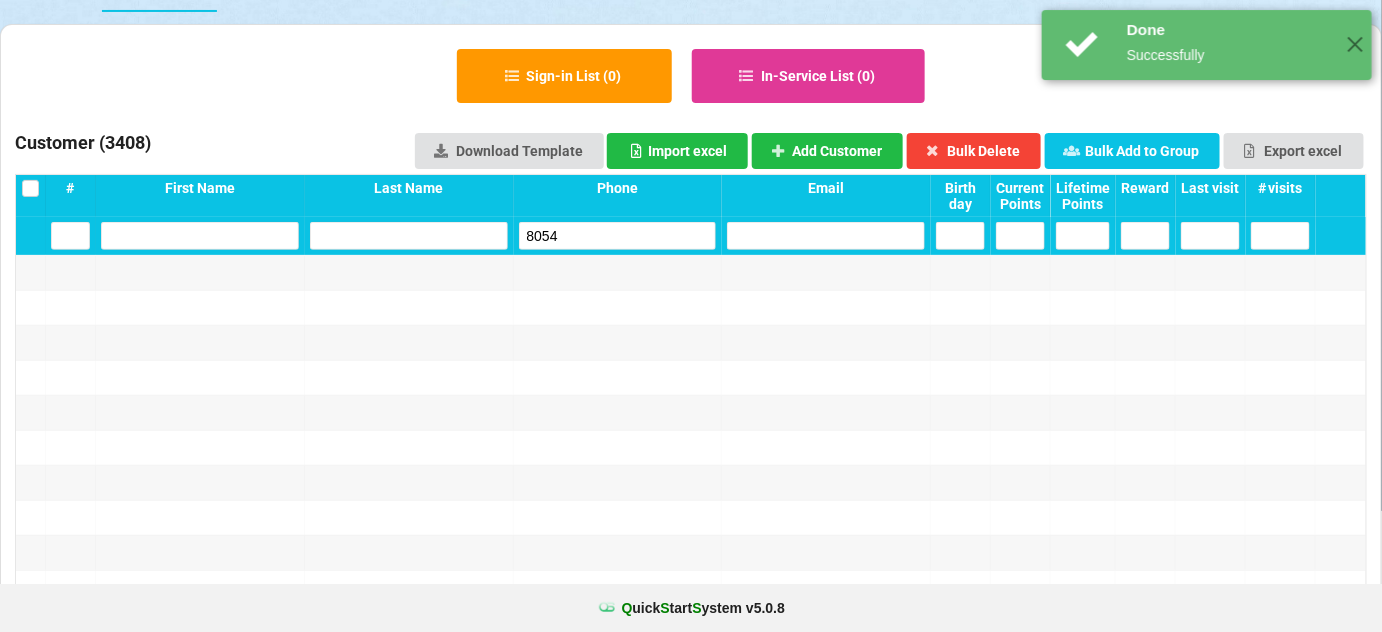 click on "8054" at bounding box center (618, 236) 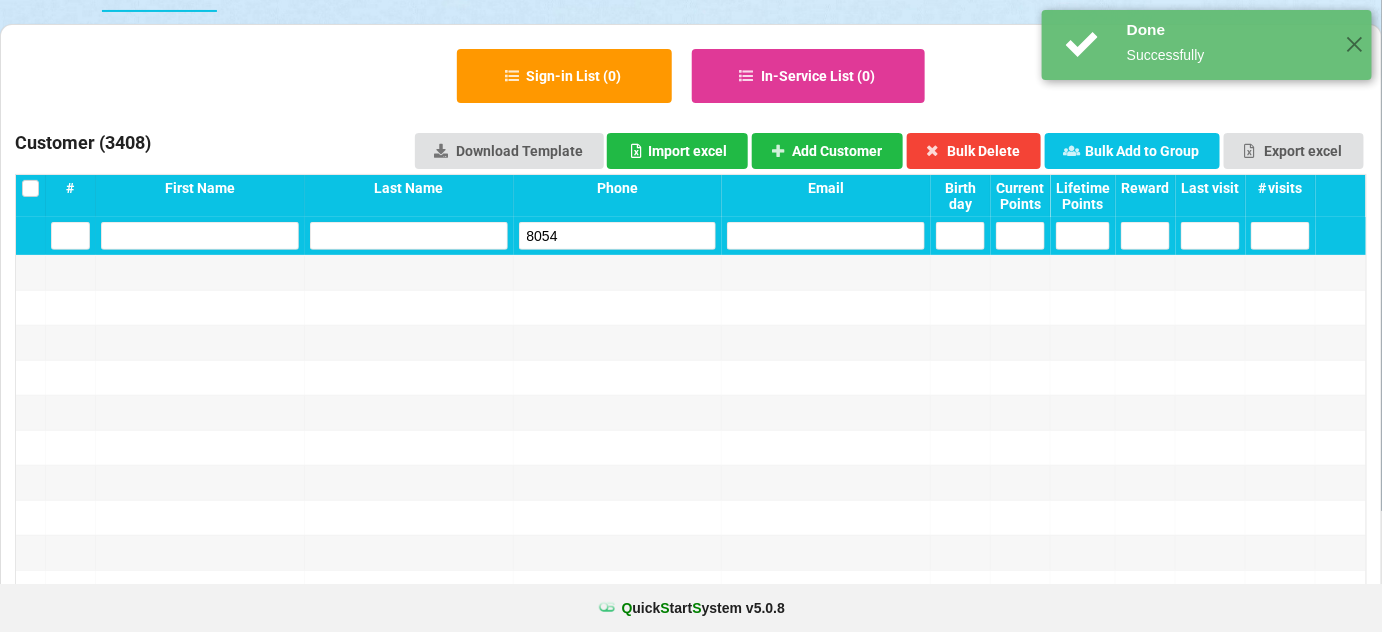 click on "8054" at bounding box center [618, 236] 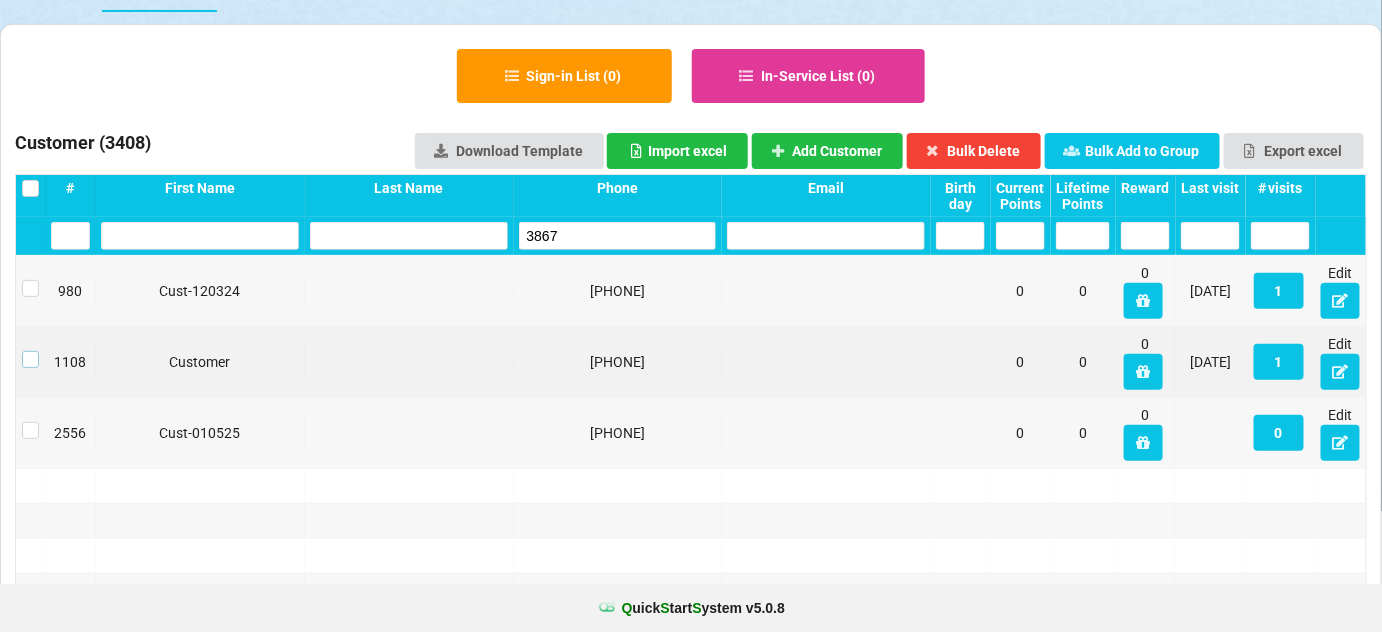 click at bounding box center [30, 351] 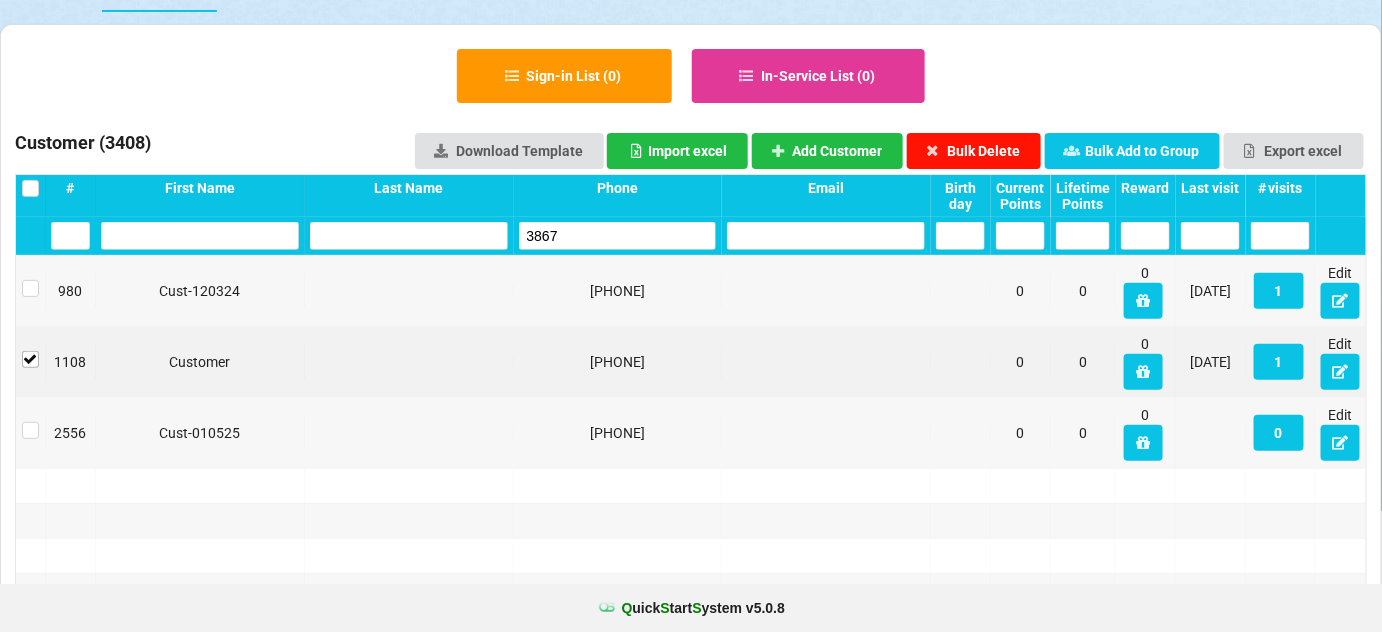 click on "Bulk Delete" at bounding box center [974, 151] 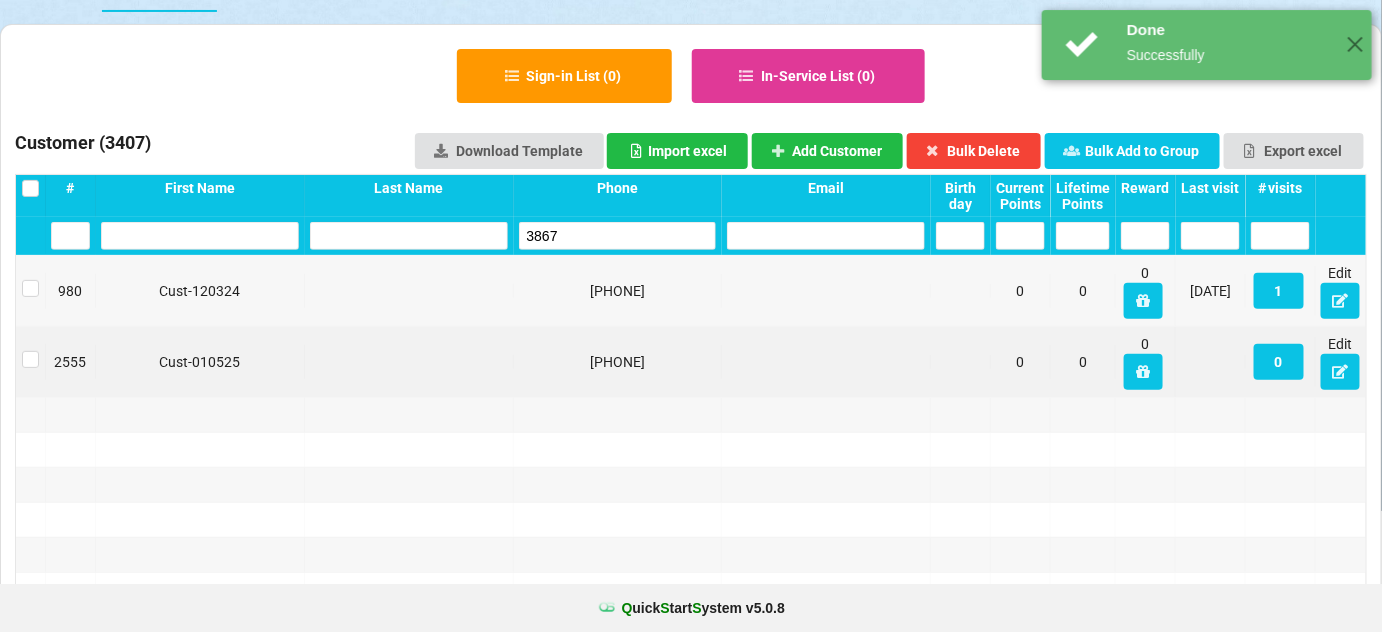 click on "3867" at bounding box center [618, 236] 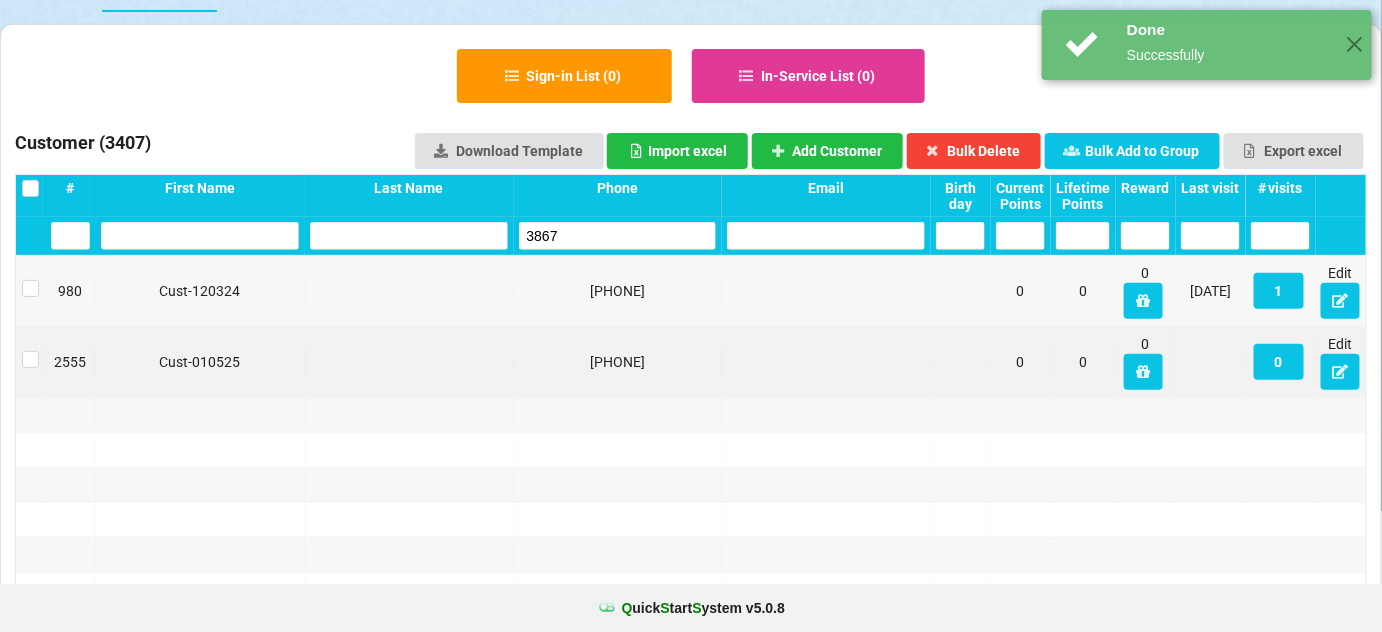 click on "3867" at bounding box center (618, 236) 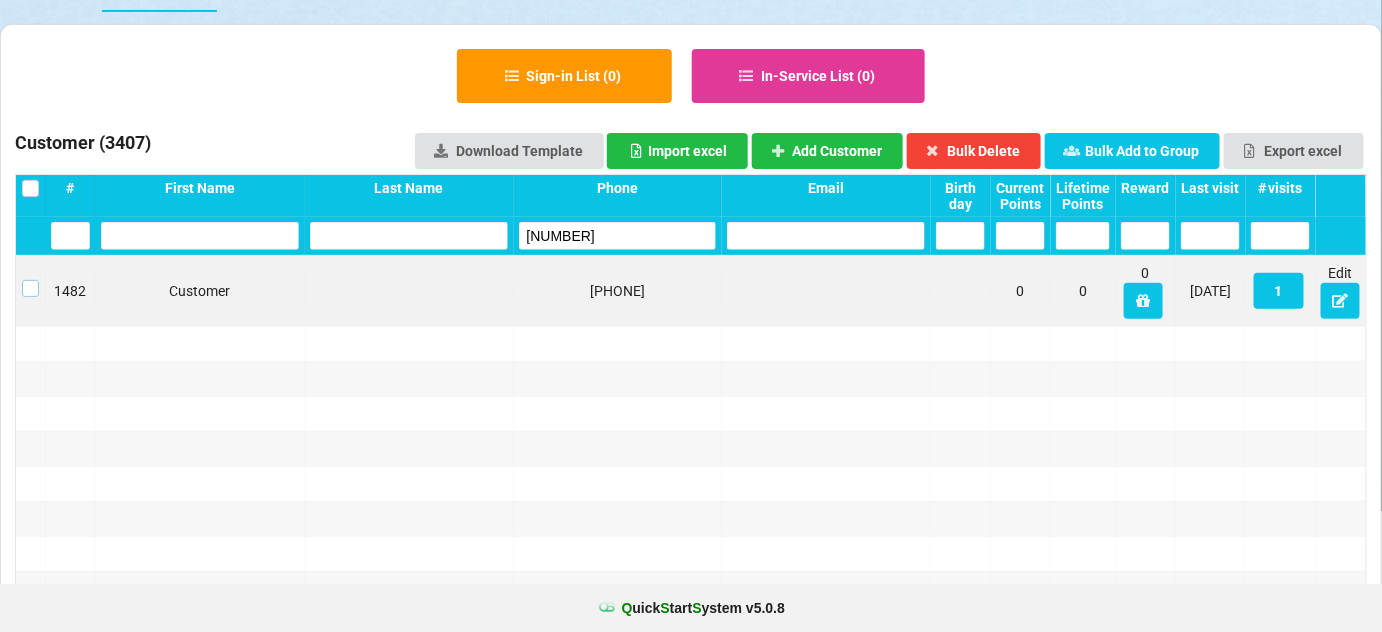 click at bounding box center (30, 280) 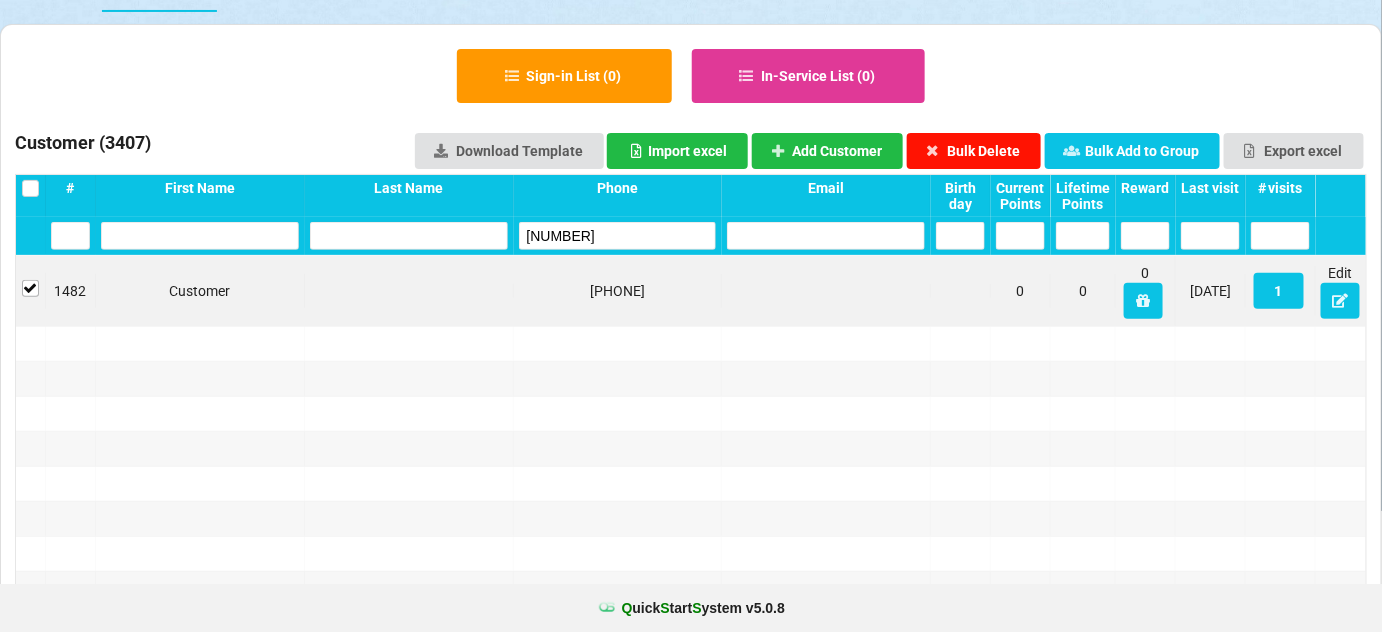 click on "Bulk Delete" at bounding box center [974, 151] 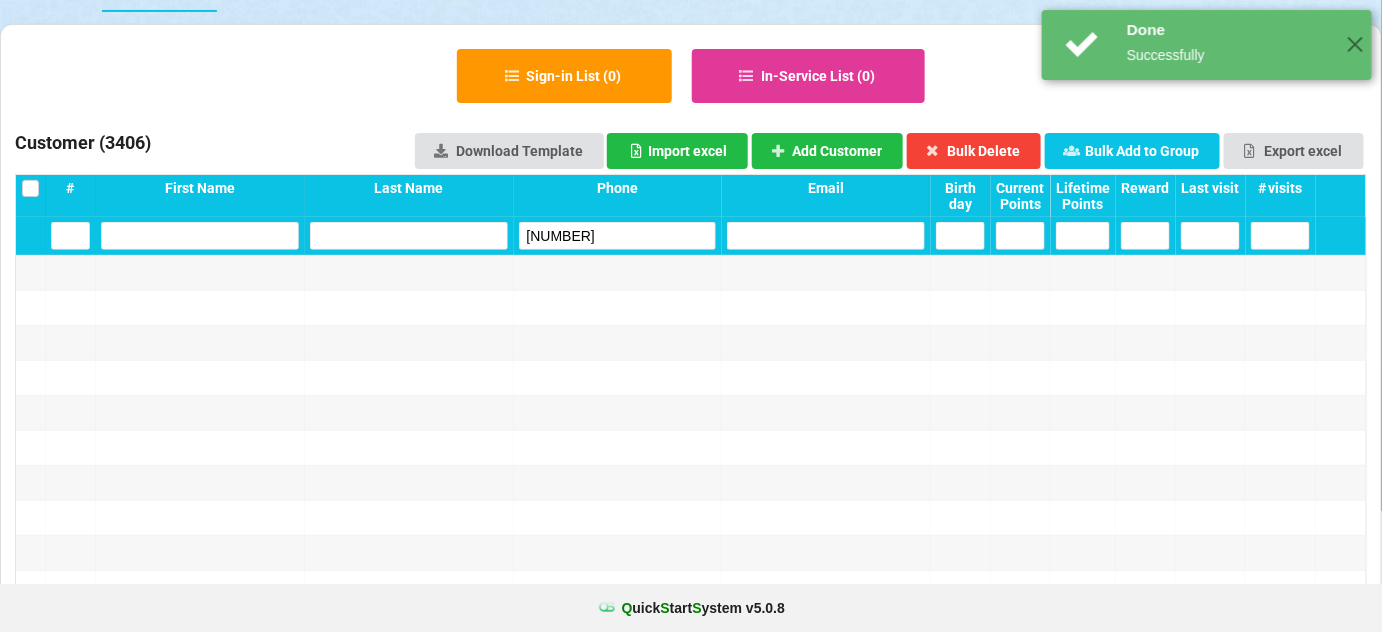 click on "[NUMBER]" at bounding box center (618, 236) 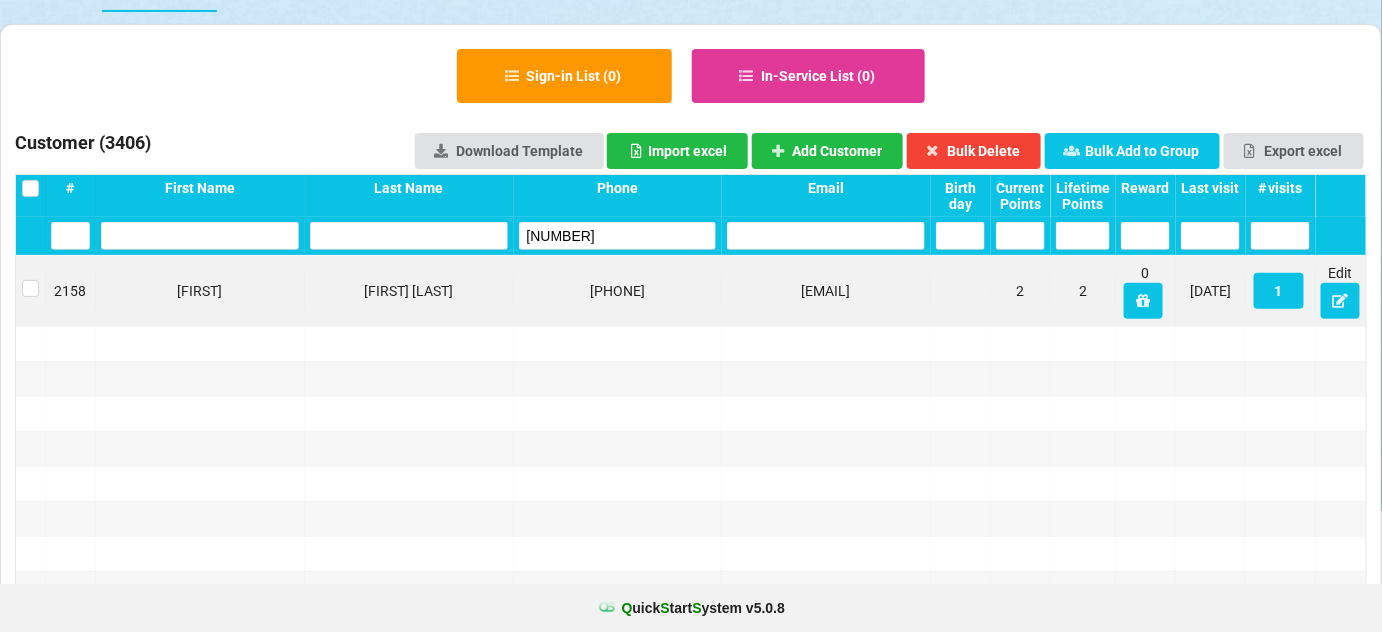 click at bounding box center [31, 291] 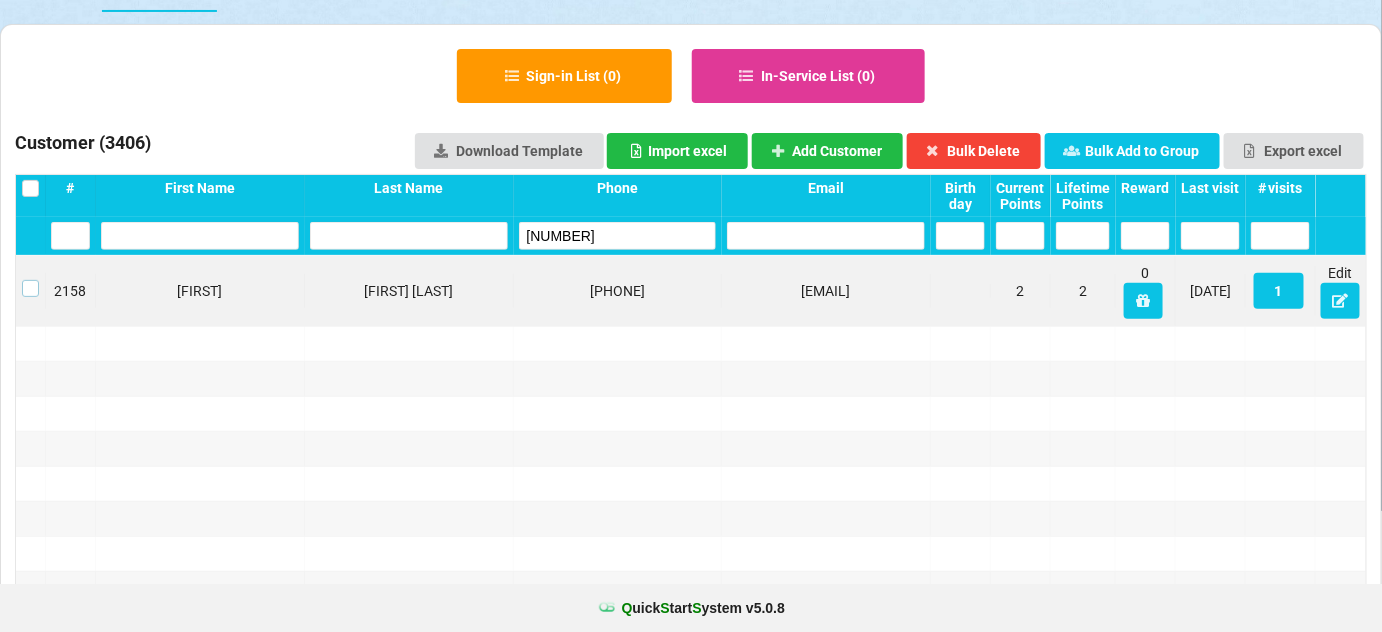 click at bounding box center [30, 280] 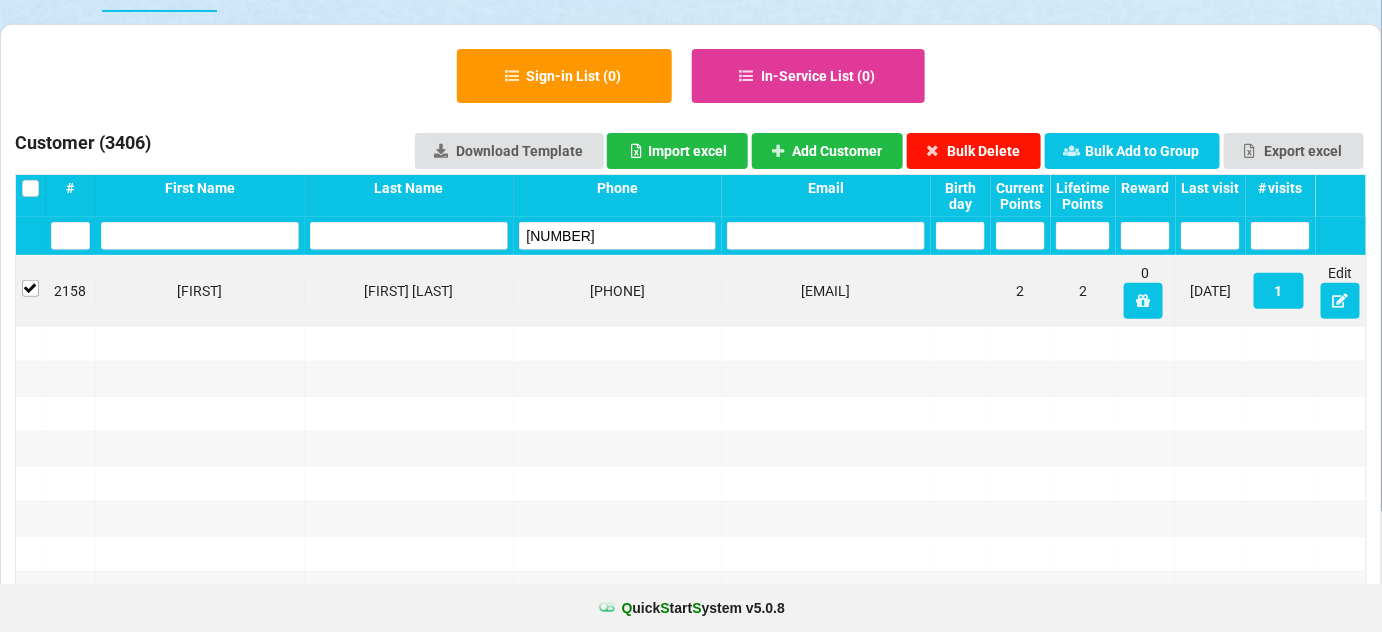 click on "Bulk Delete" at bounding box center [974, 151] 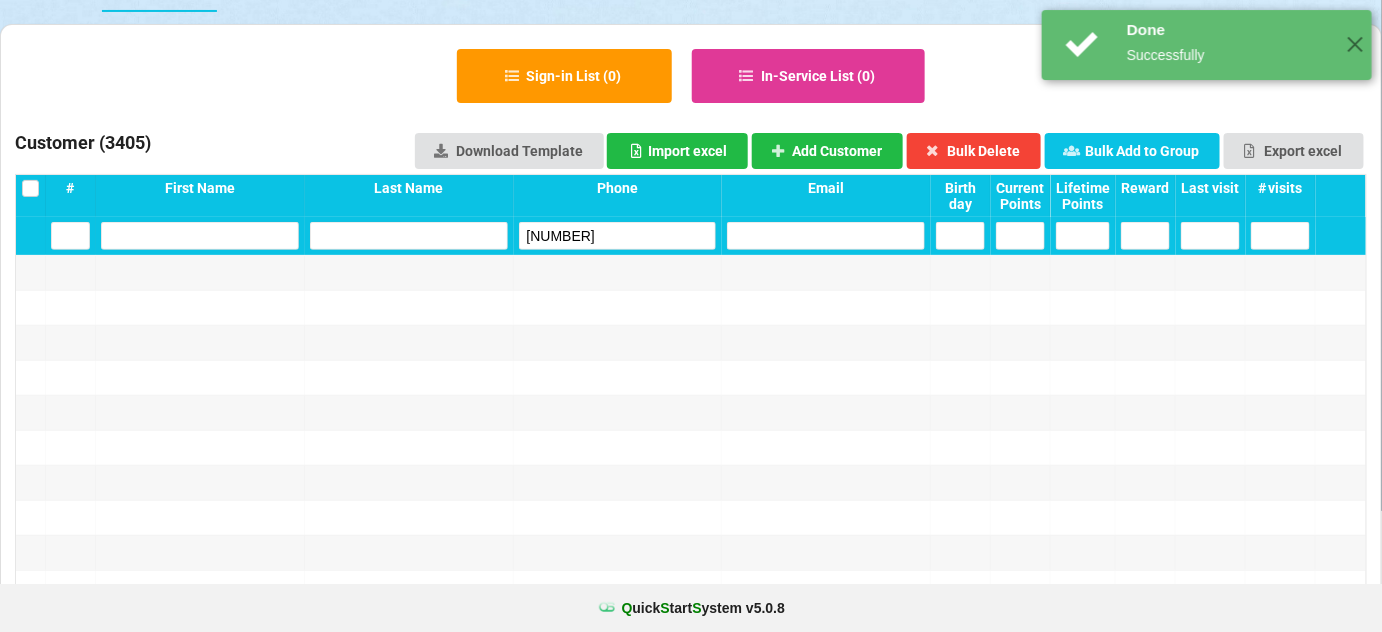 click on "[NUMBER]" at bounding box center (618, 236) 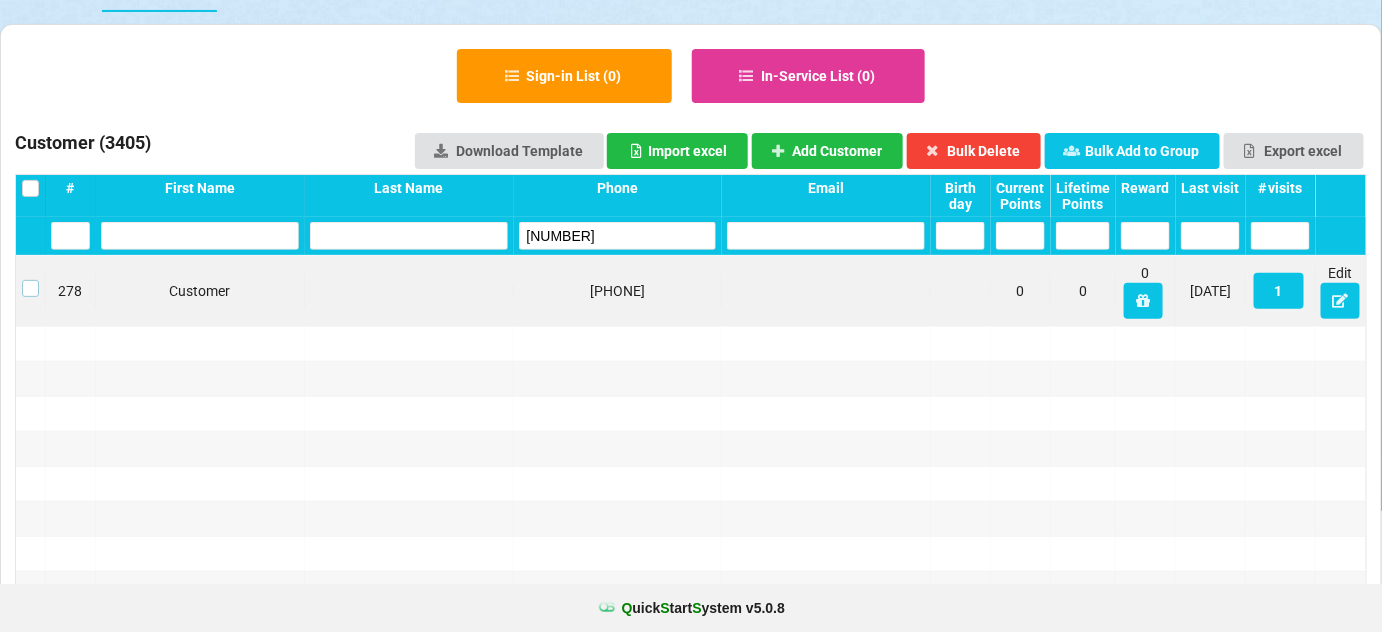 click at bounding box center [30, 280] 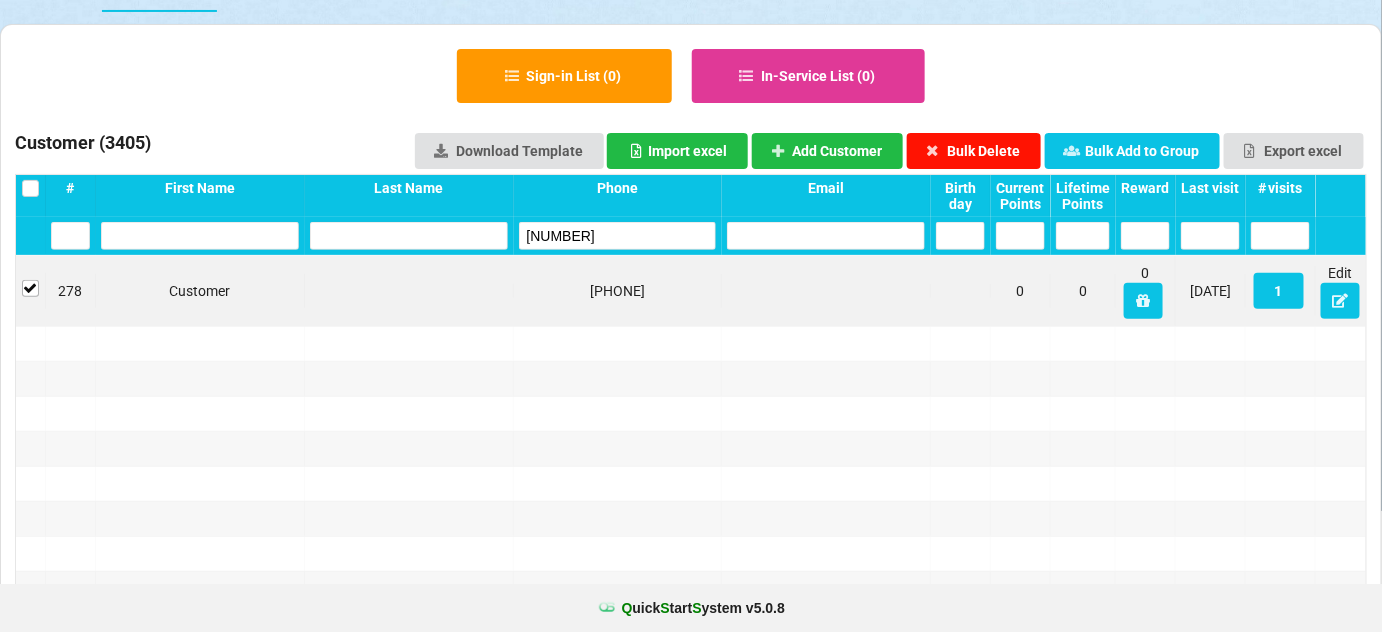 click on "Bulk Delete" at bounding box center [974, 151] 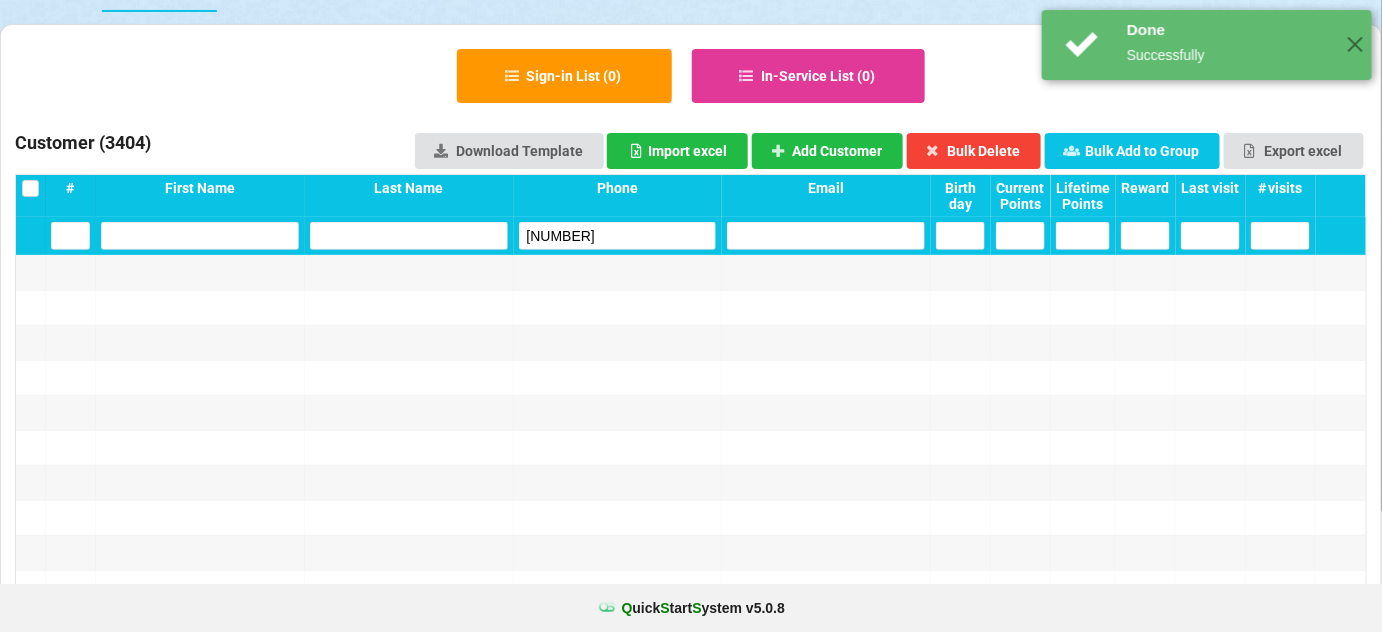 click on "[NUMBER]" at bounding box center [618, 236] 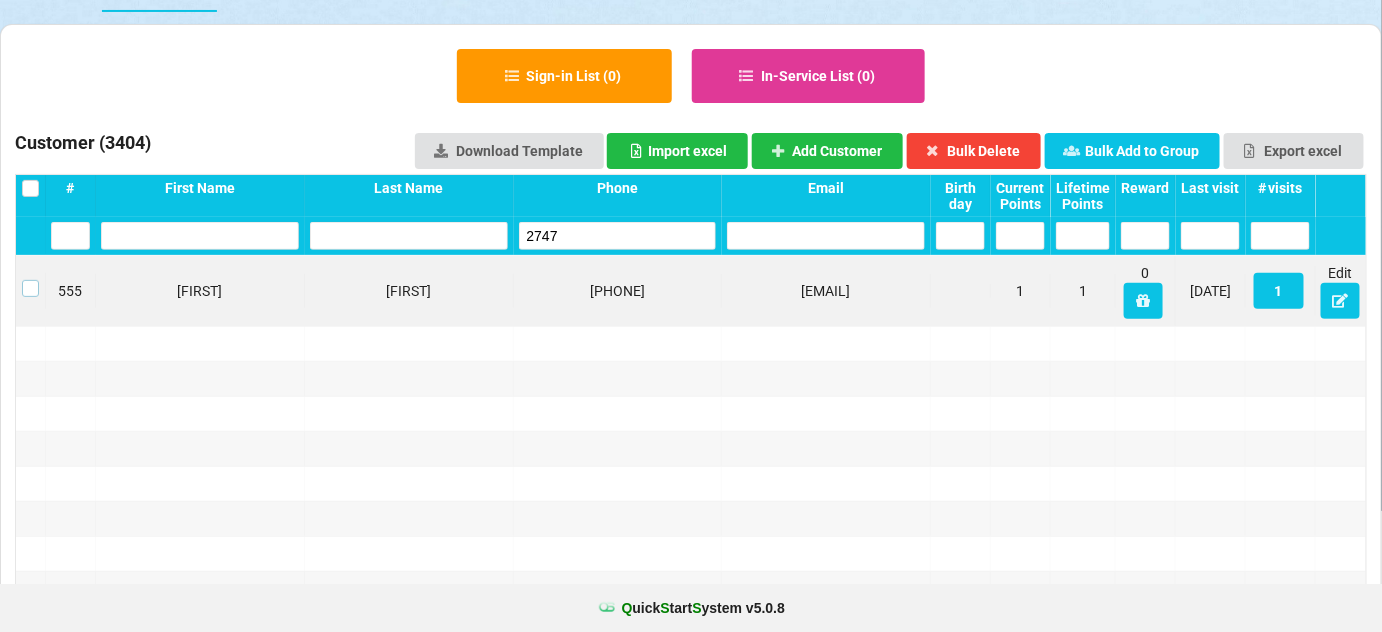 click at bounding box center (30, 280) 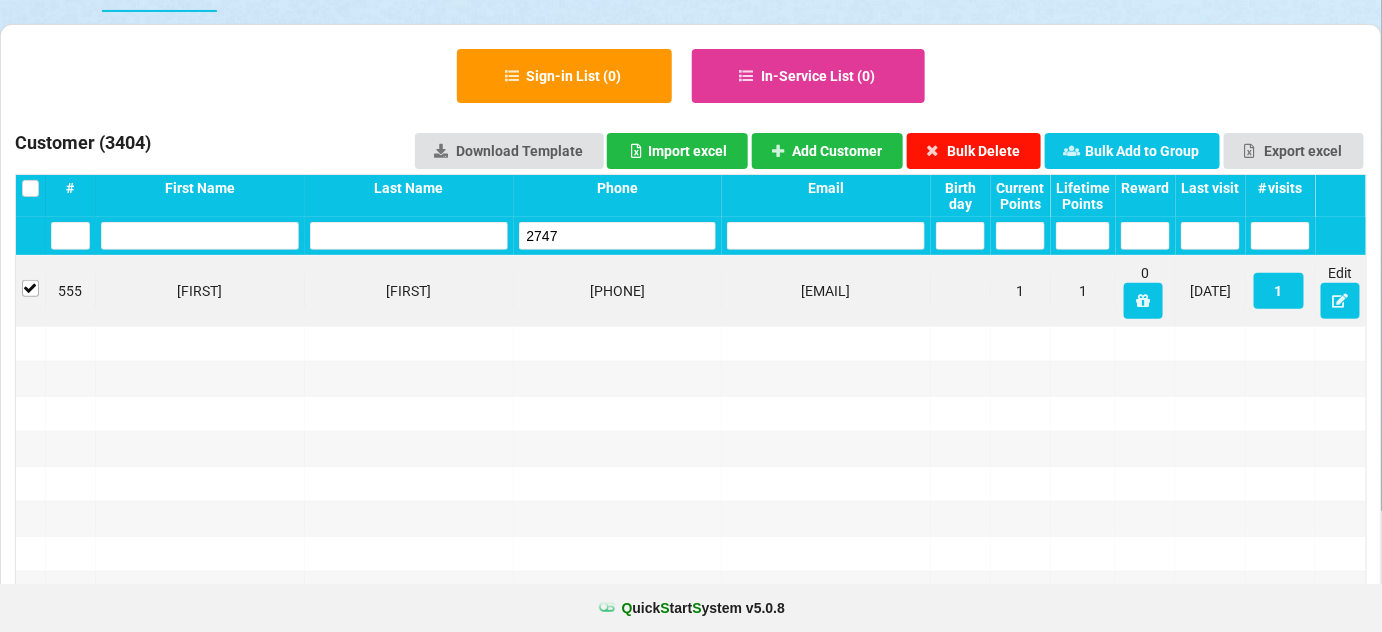 click on "Bulk Delete" at bounding box center (974, 151) 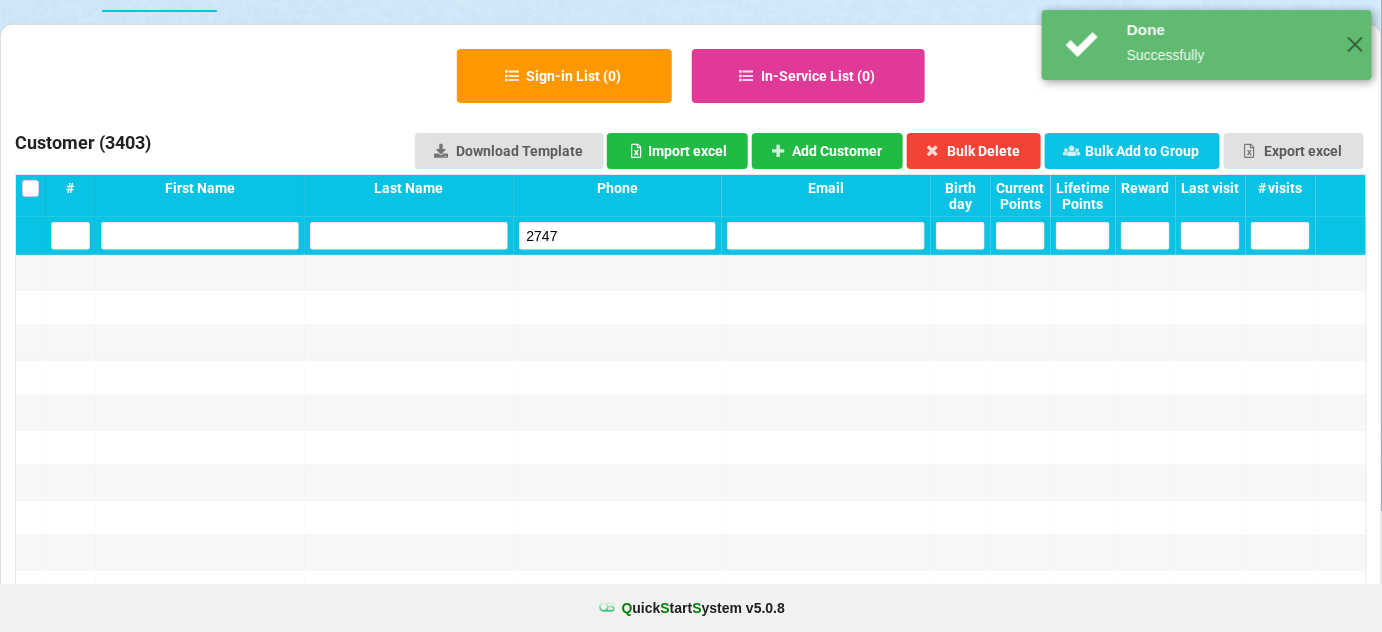 click on "2747" at bounding box center [618, 236] 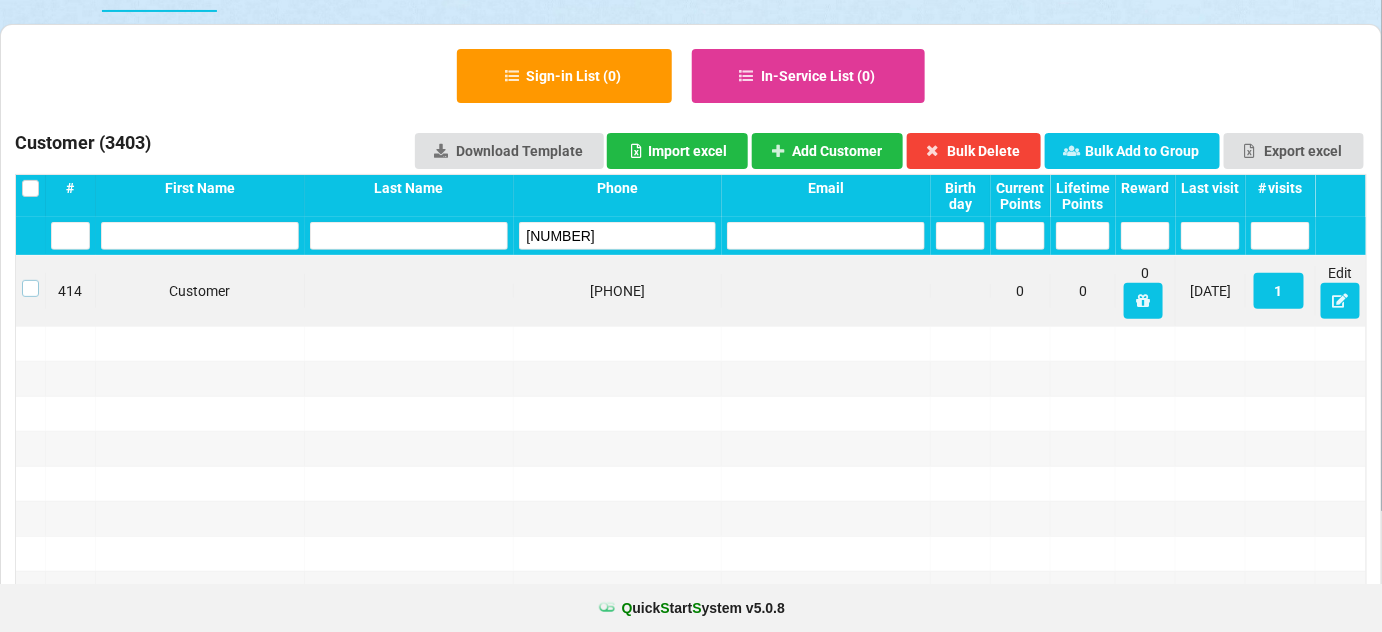 click at bounding box center [30, 280] 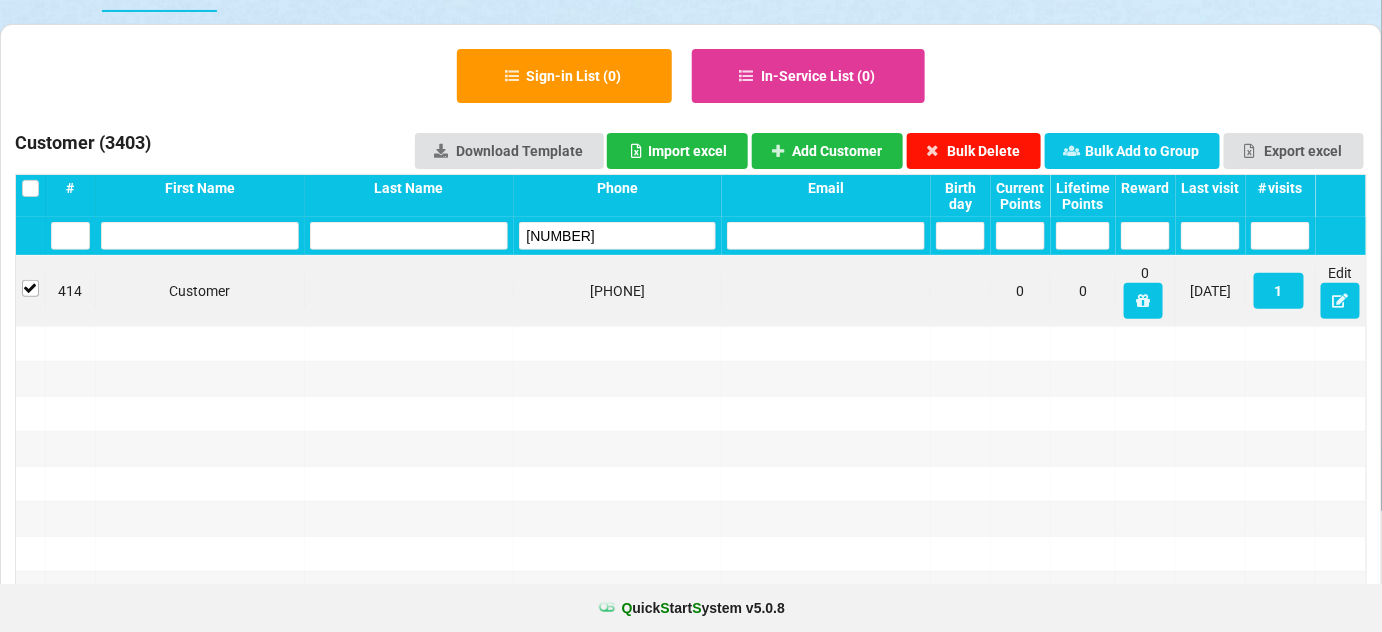 click on "Bulk Delete" at bounding box center [974, 151] 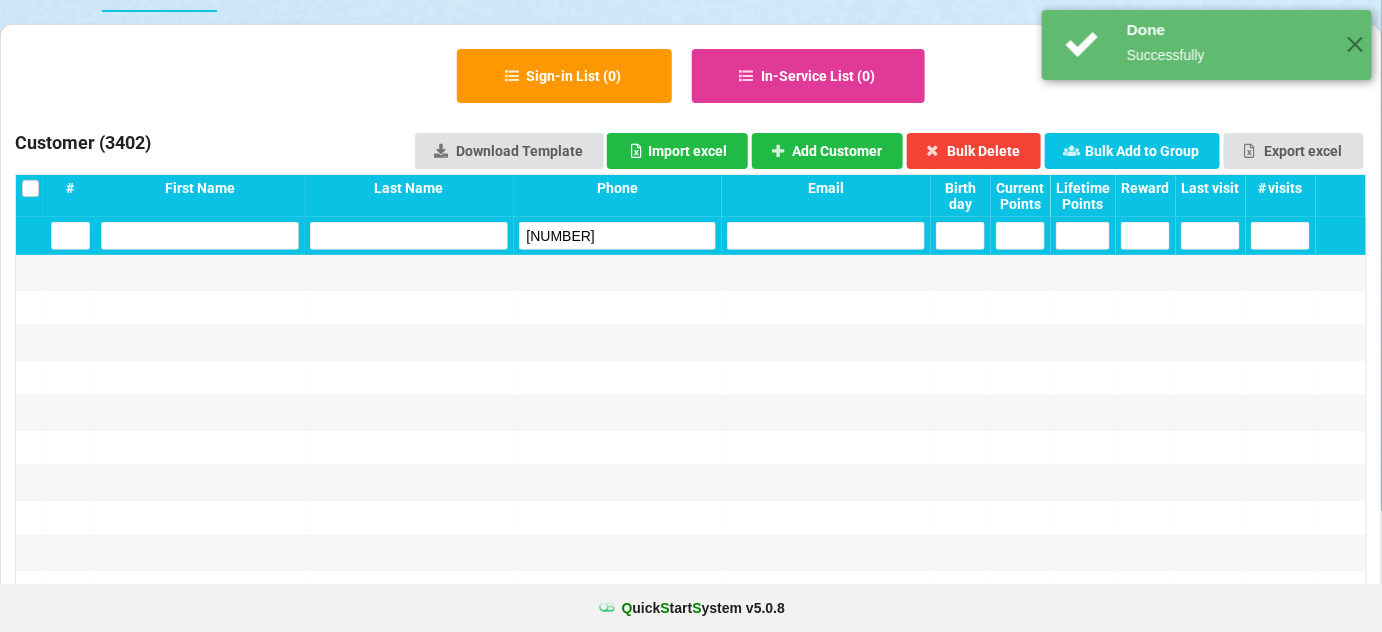 click on "[NUMBER]" at bounding box center (618, 236) 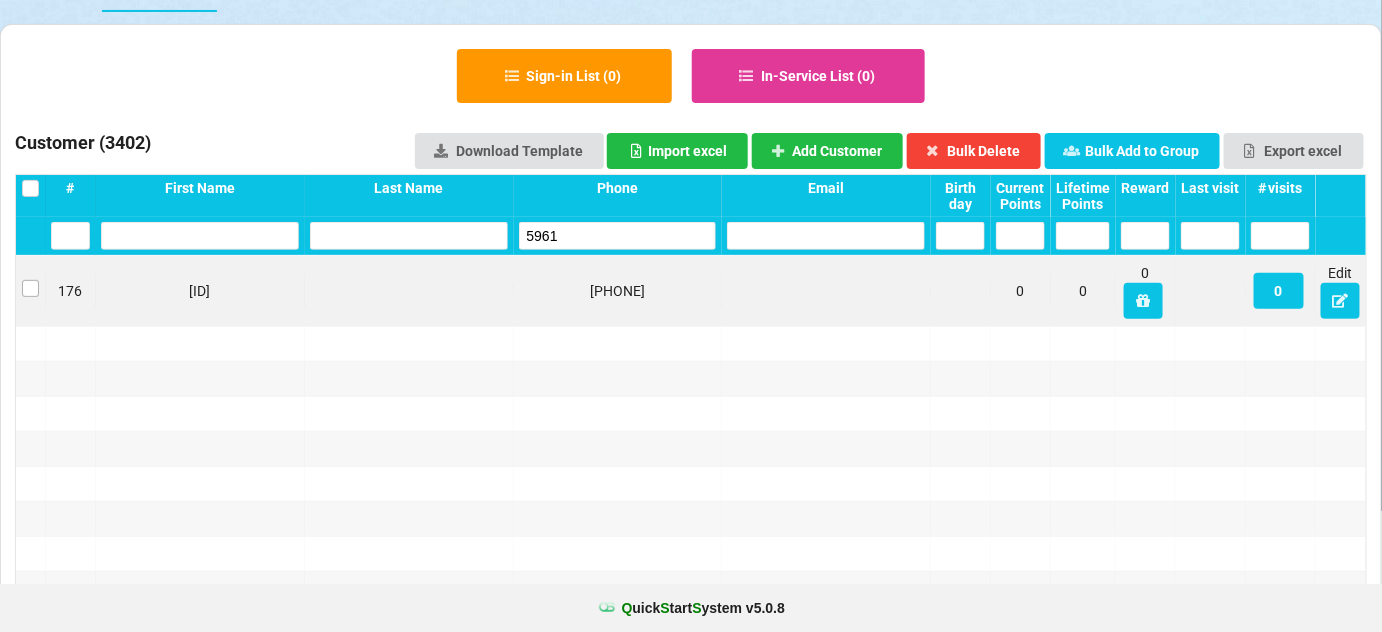 type on "5961" 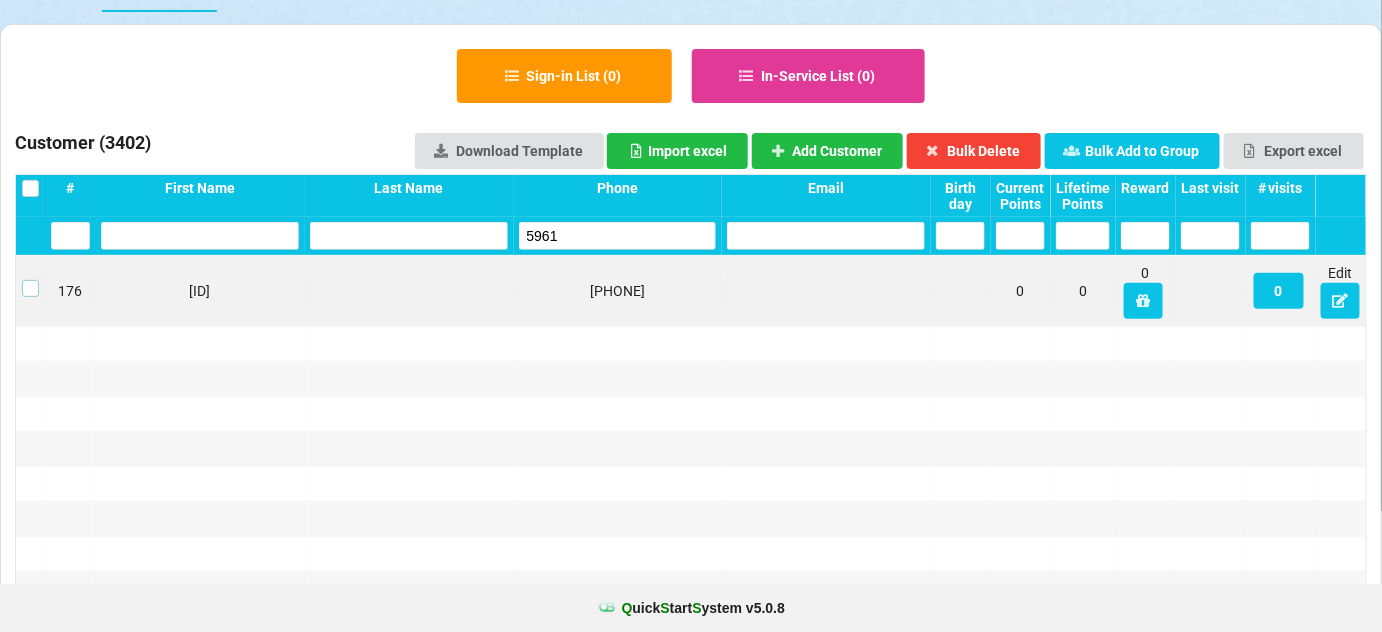click at bounding box center [30, 280] 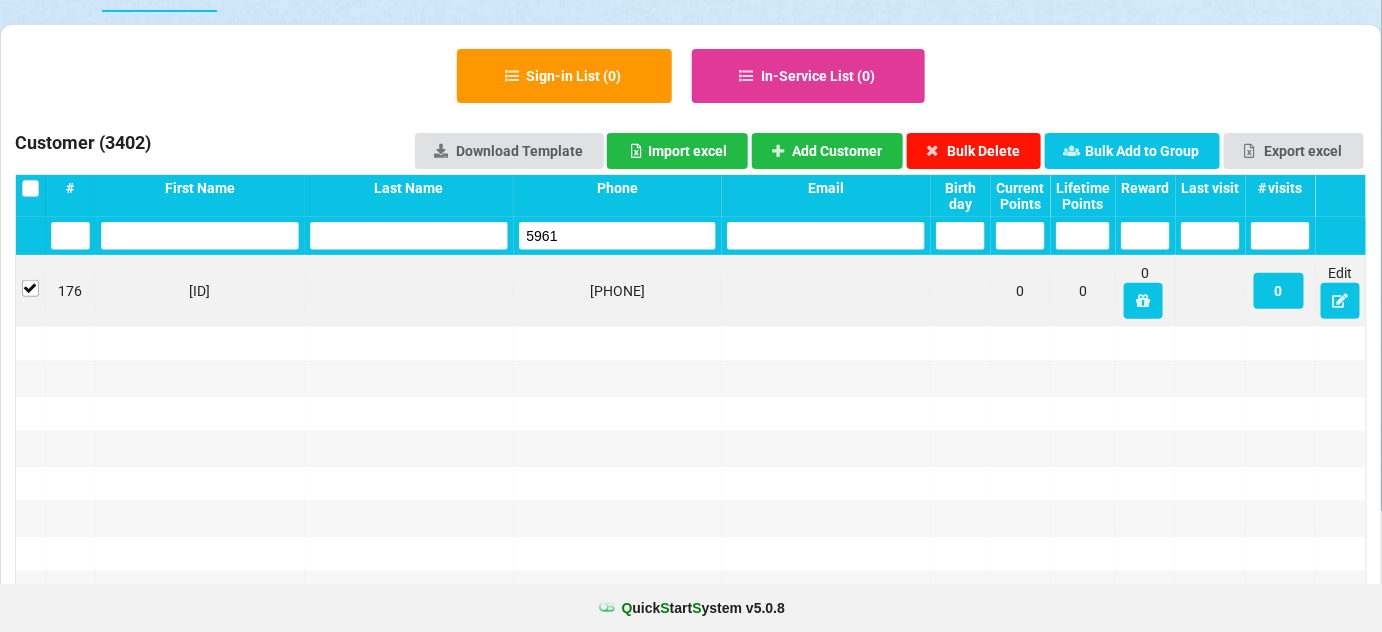 click on "Bulk Delete" at bounding box center [974, 151] 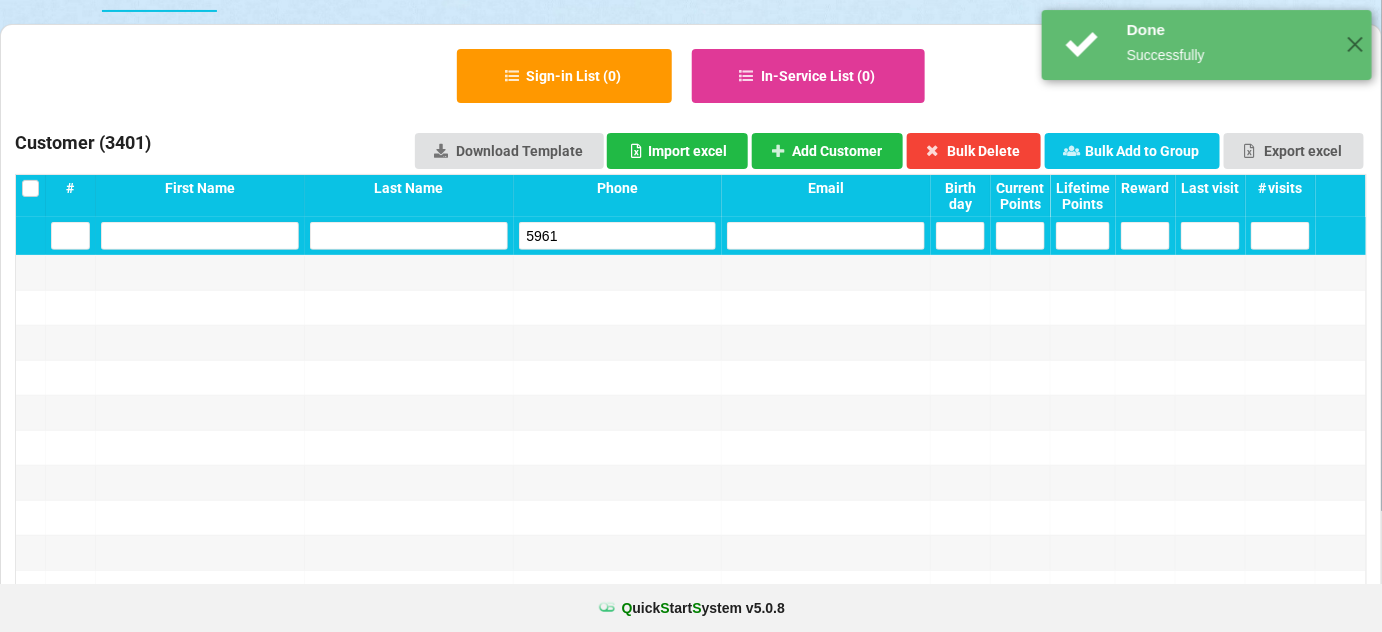 click on "5961" at bounding box center [618, 236] 